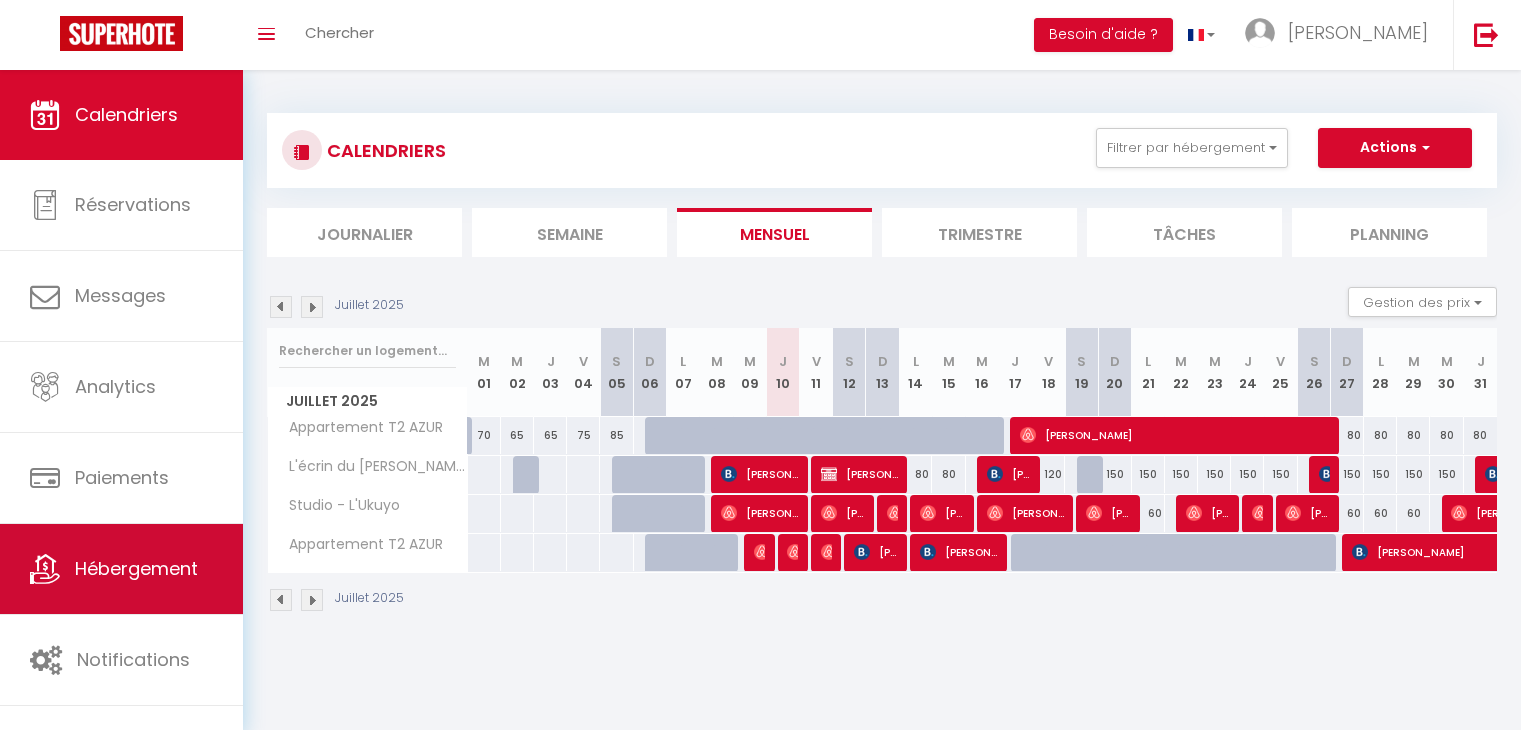 scroll, scrollTop: 0, scrollLeft: 0, axis: both 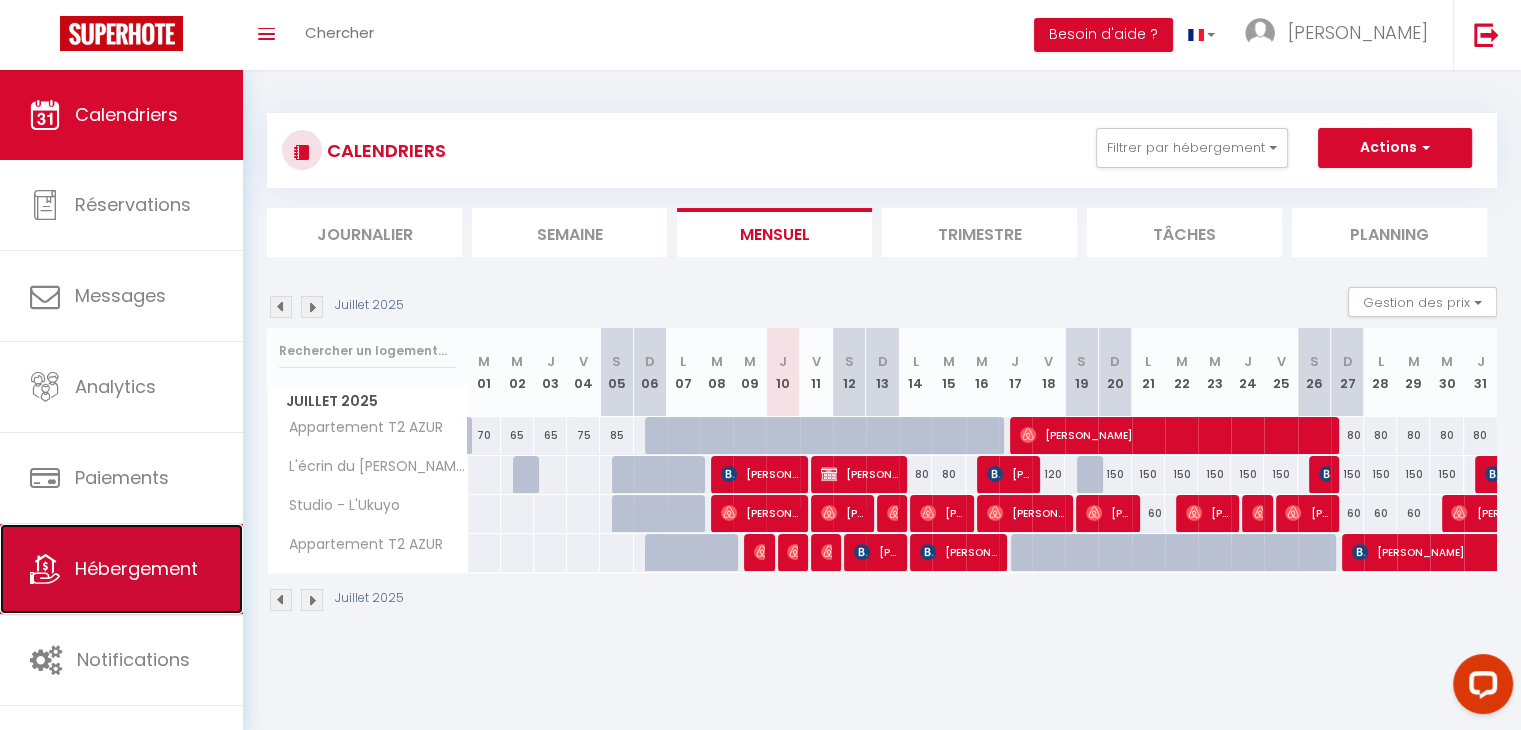 click on "Hébergement" at bounding box center [121, 569] 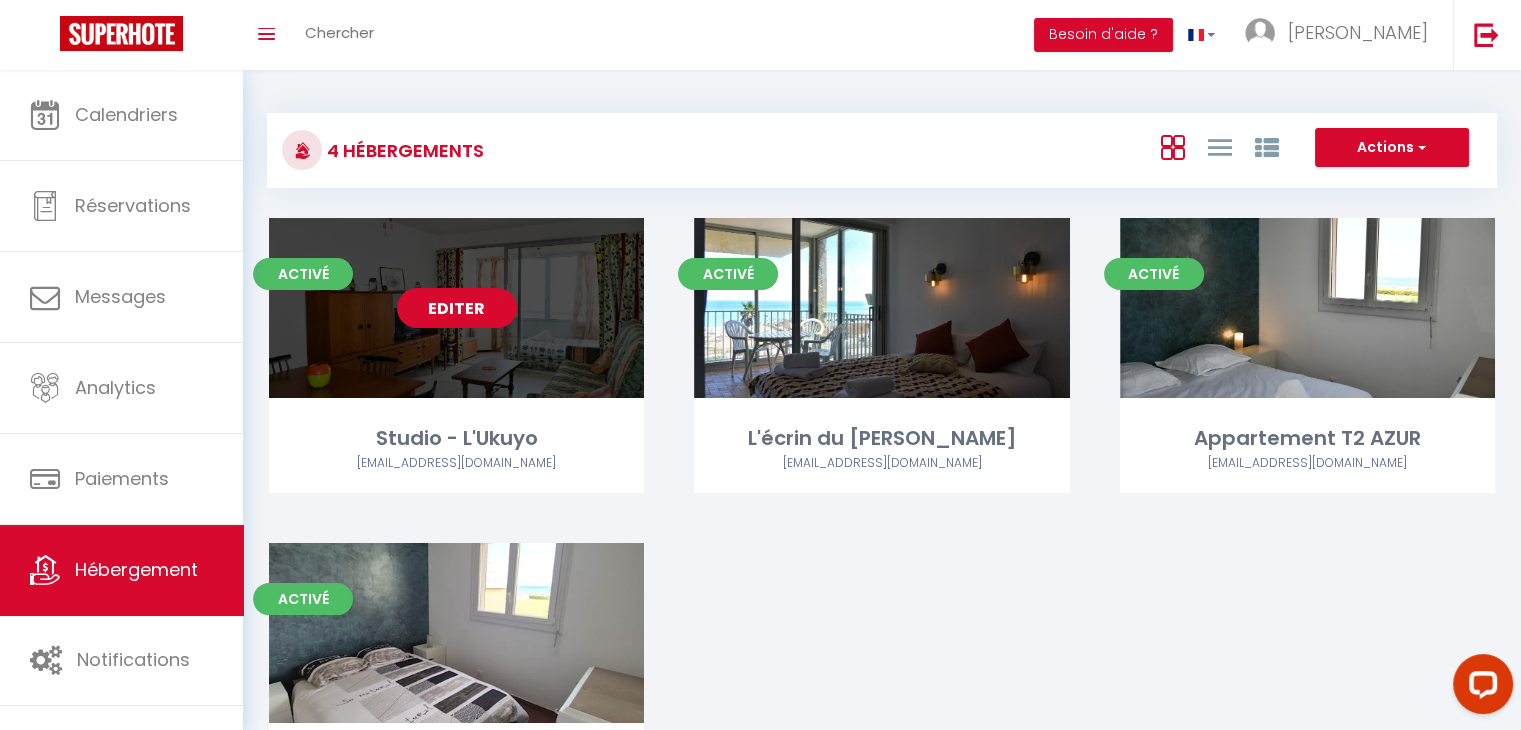 click on "Editer" at bounding box center [457, 308] 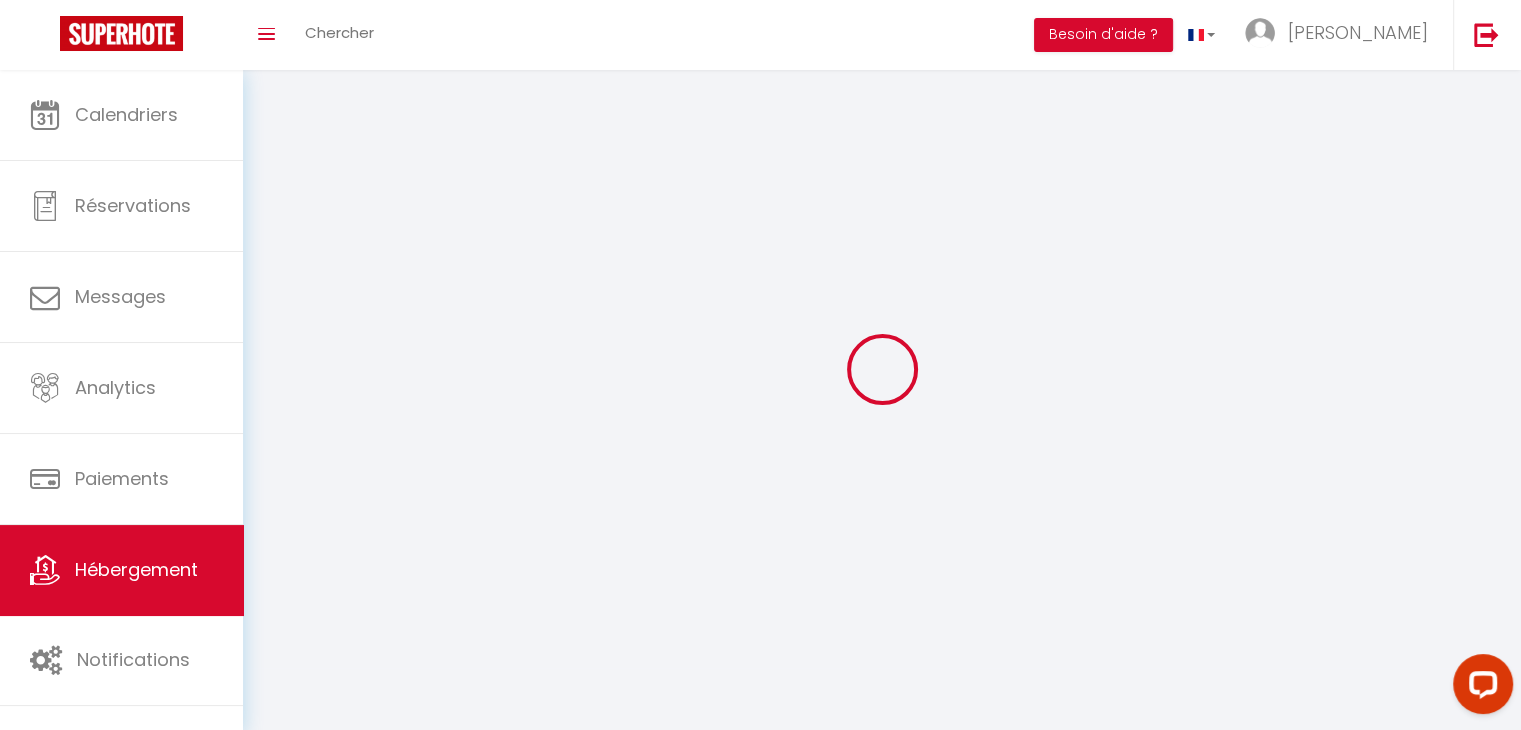 select on "15:00" 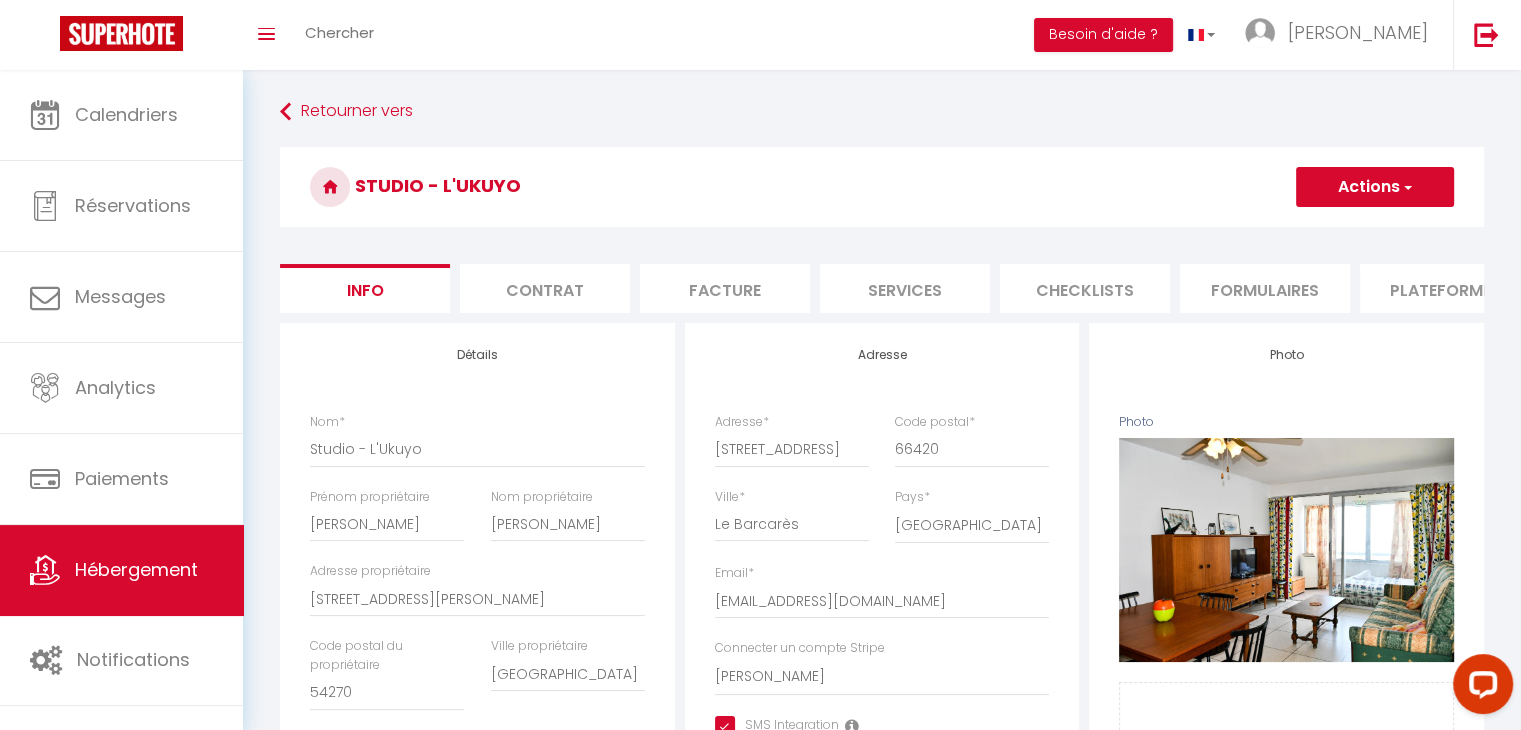 checkbox on "true" 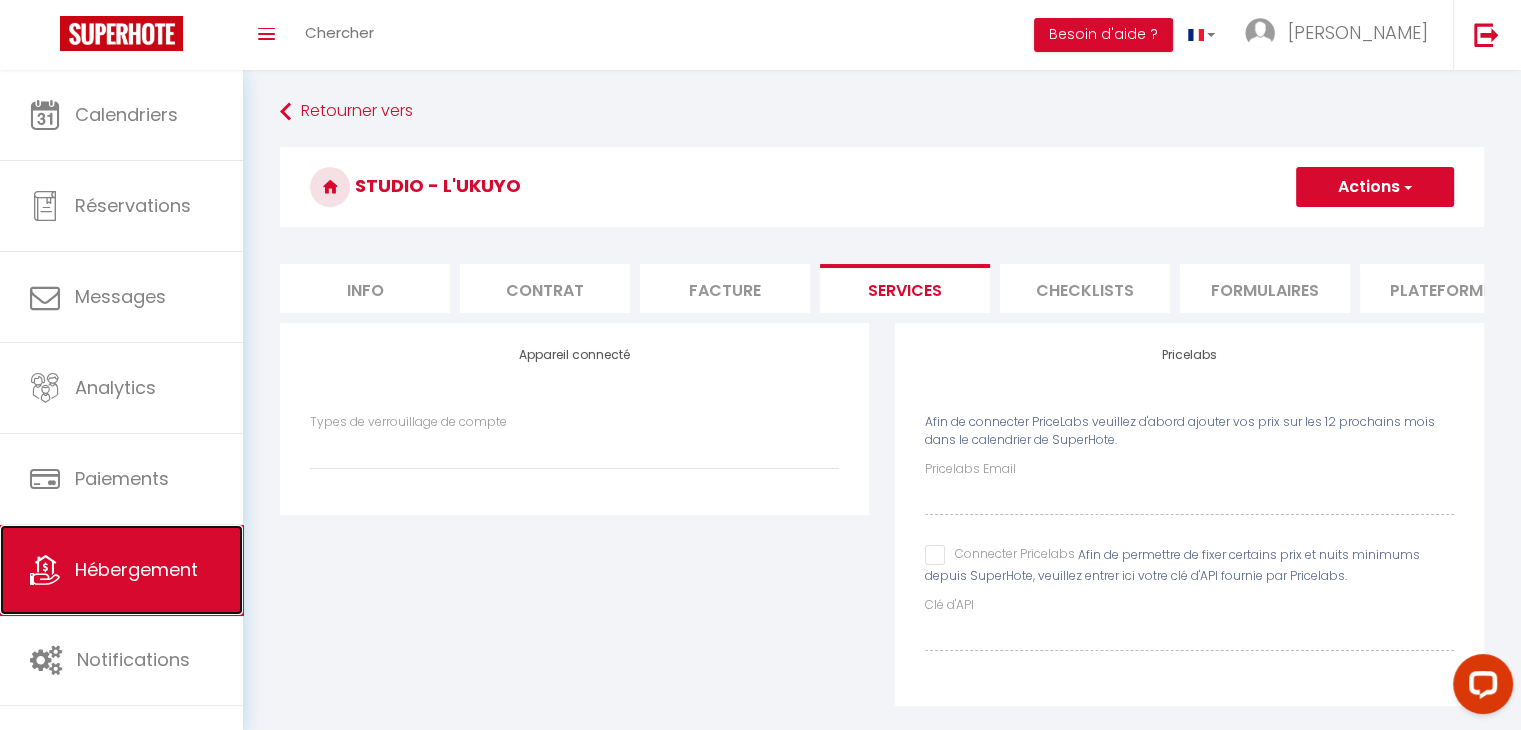 click on "Hébergement" at bounding box center [136, 569] 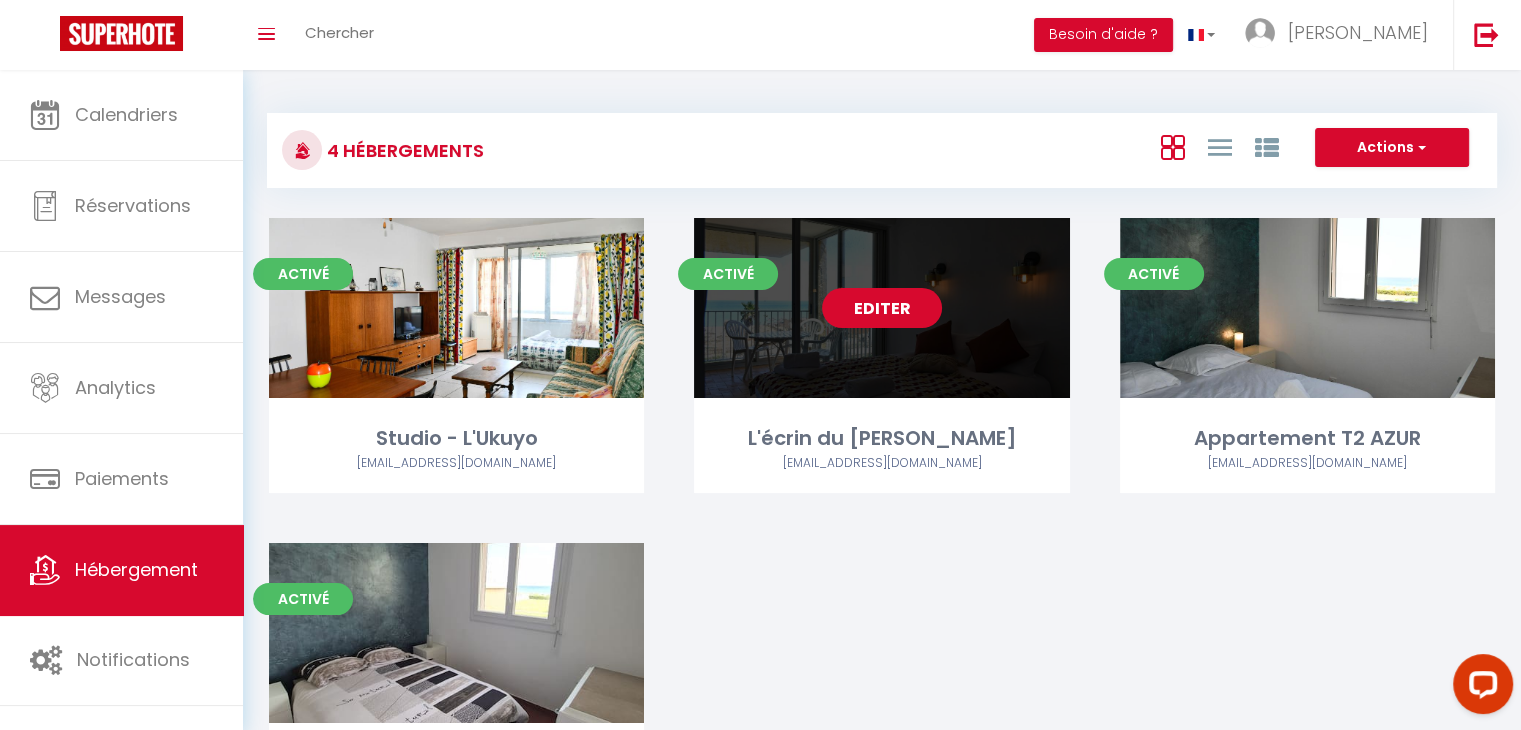 click on "Editer" at bounding box center [882, 308] 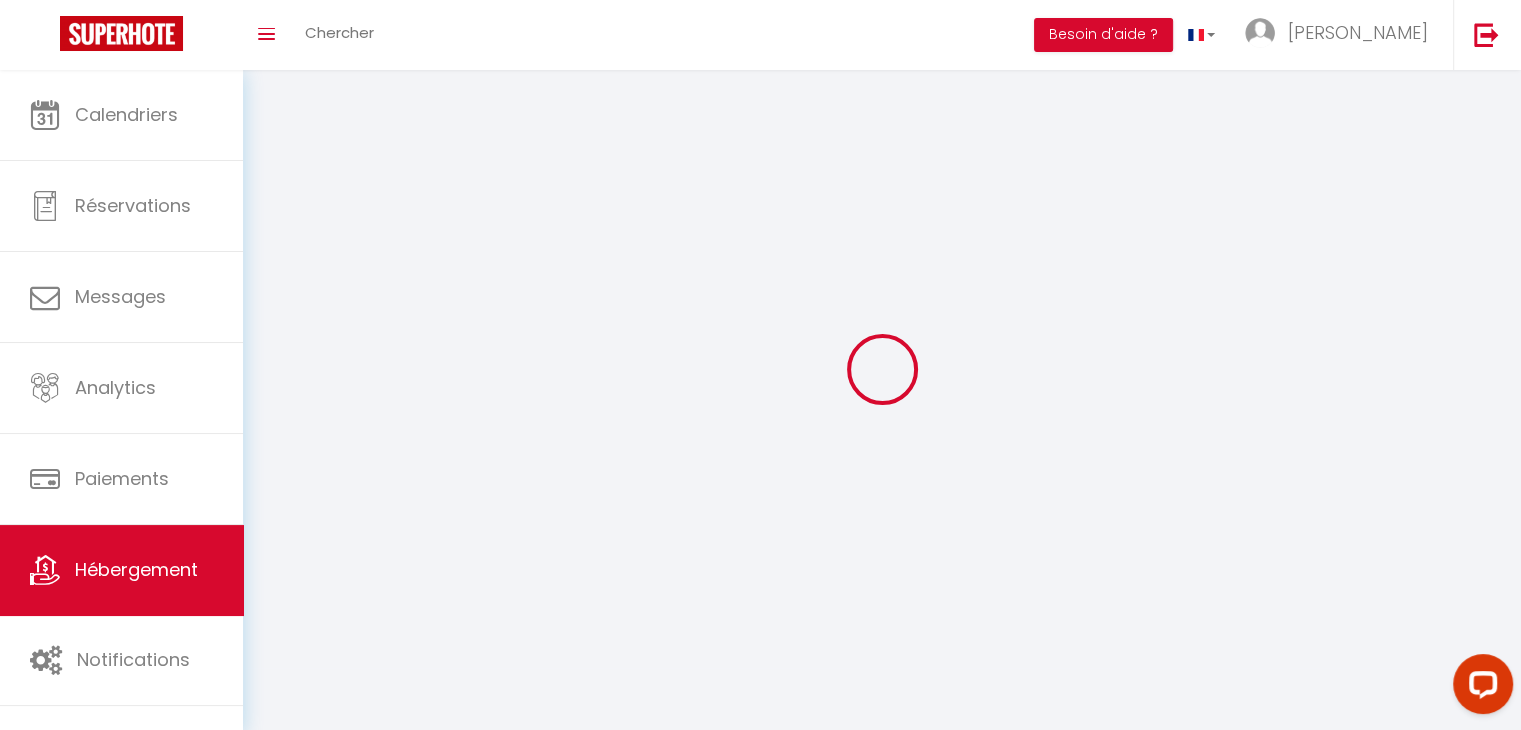 checkbox on "true" 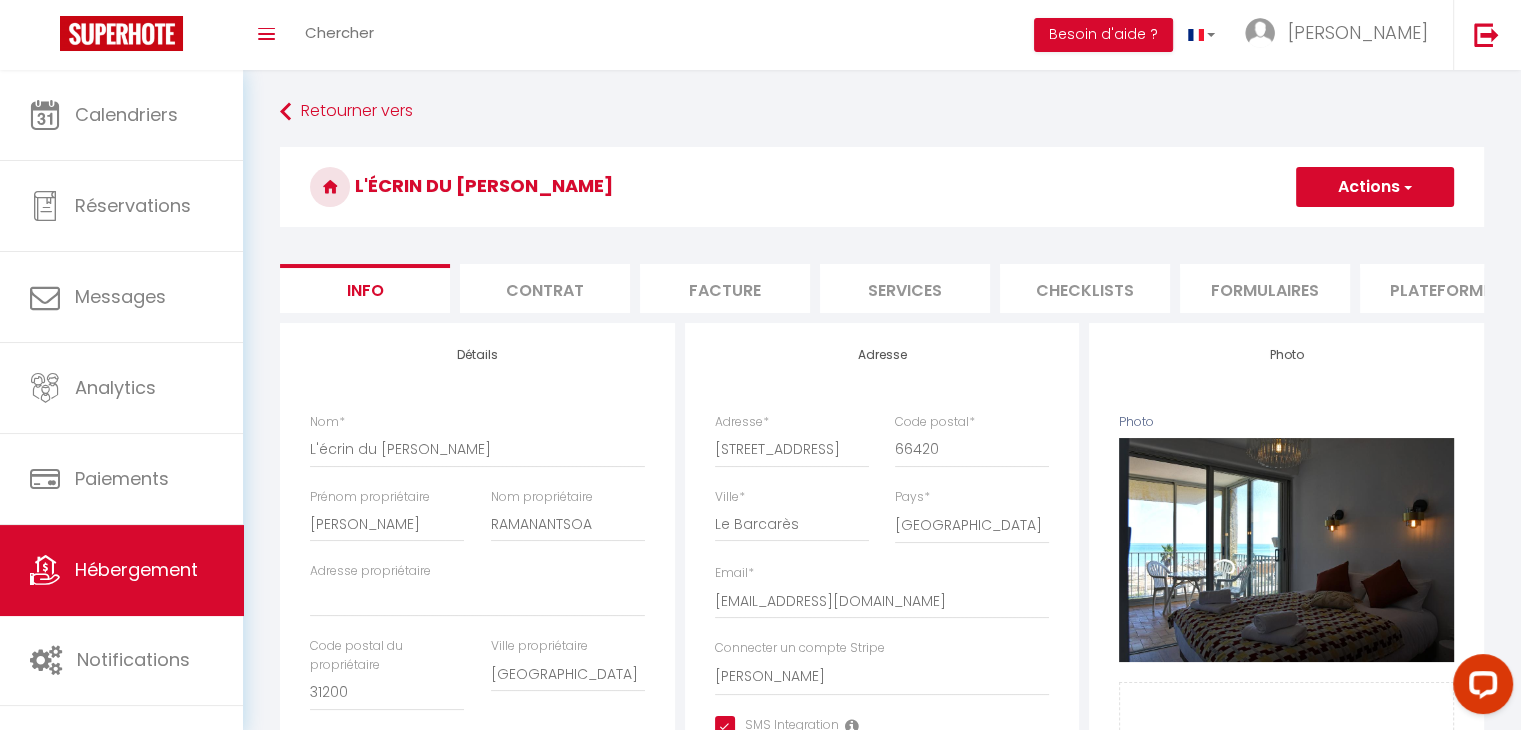 checkbox on "true" 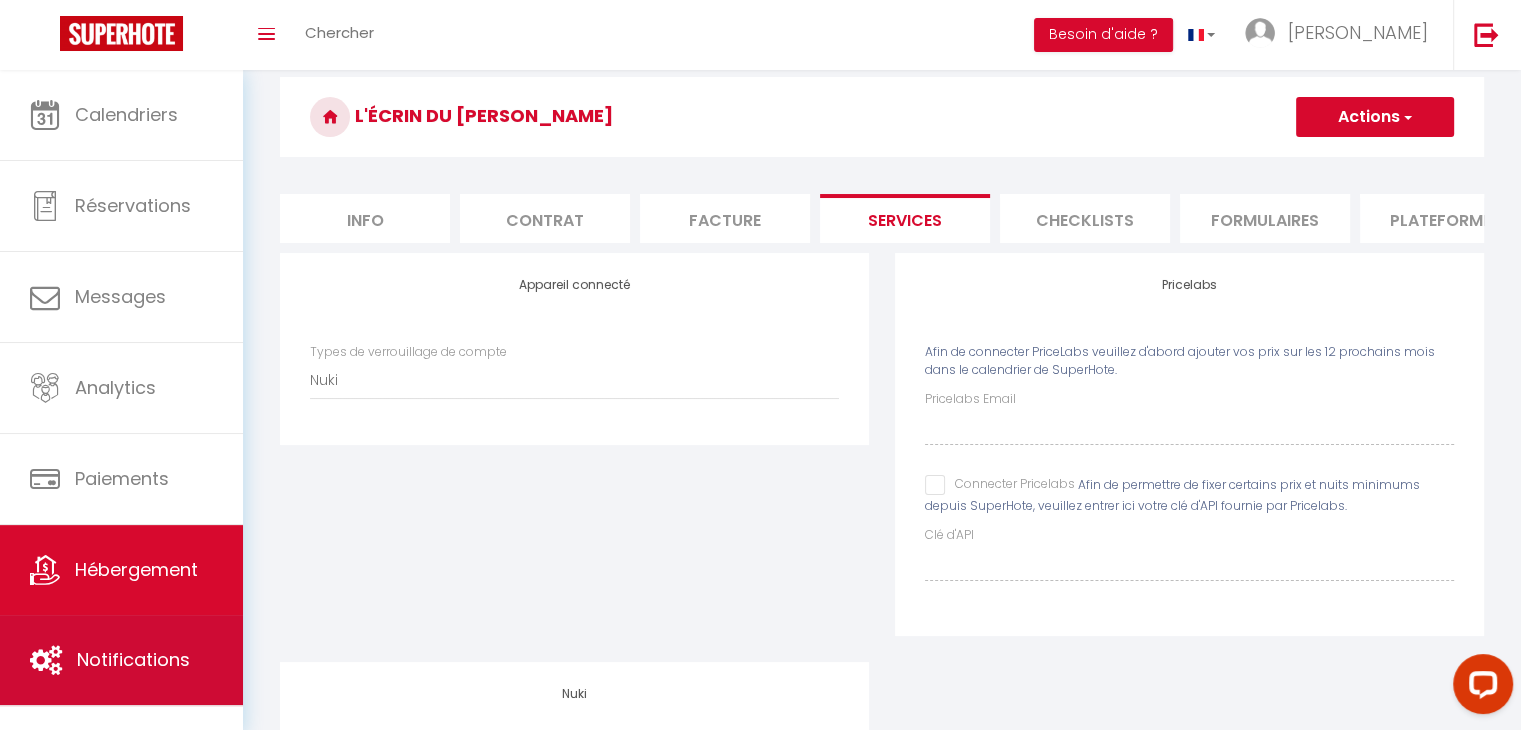 scroll, scrollTop: 0, scrollLeft: 0, axis: both 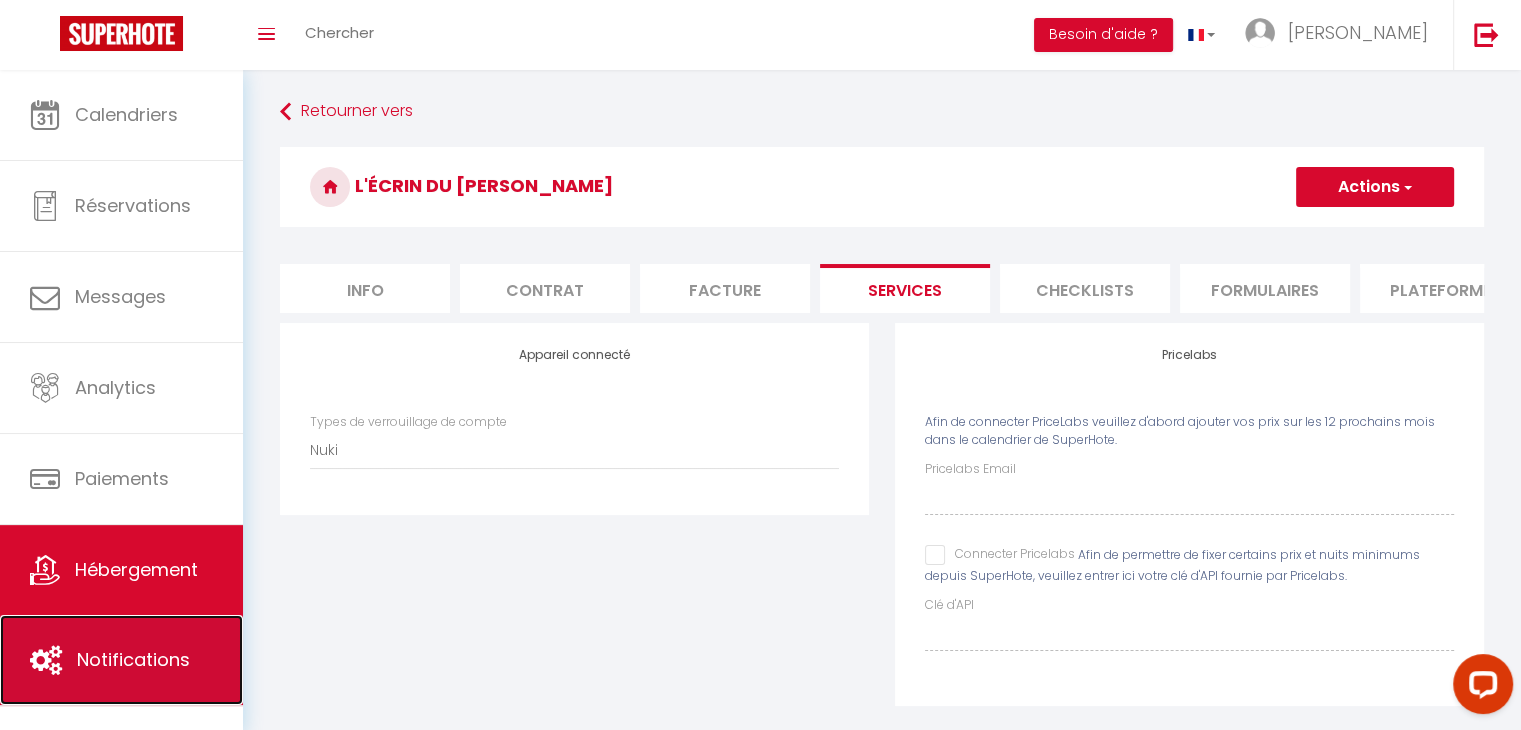 click on "Notifications" at bounding box center (133, 659) 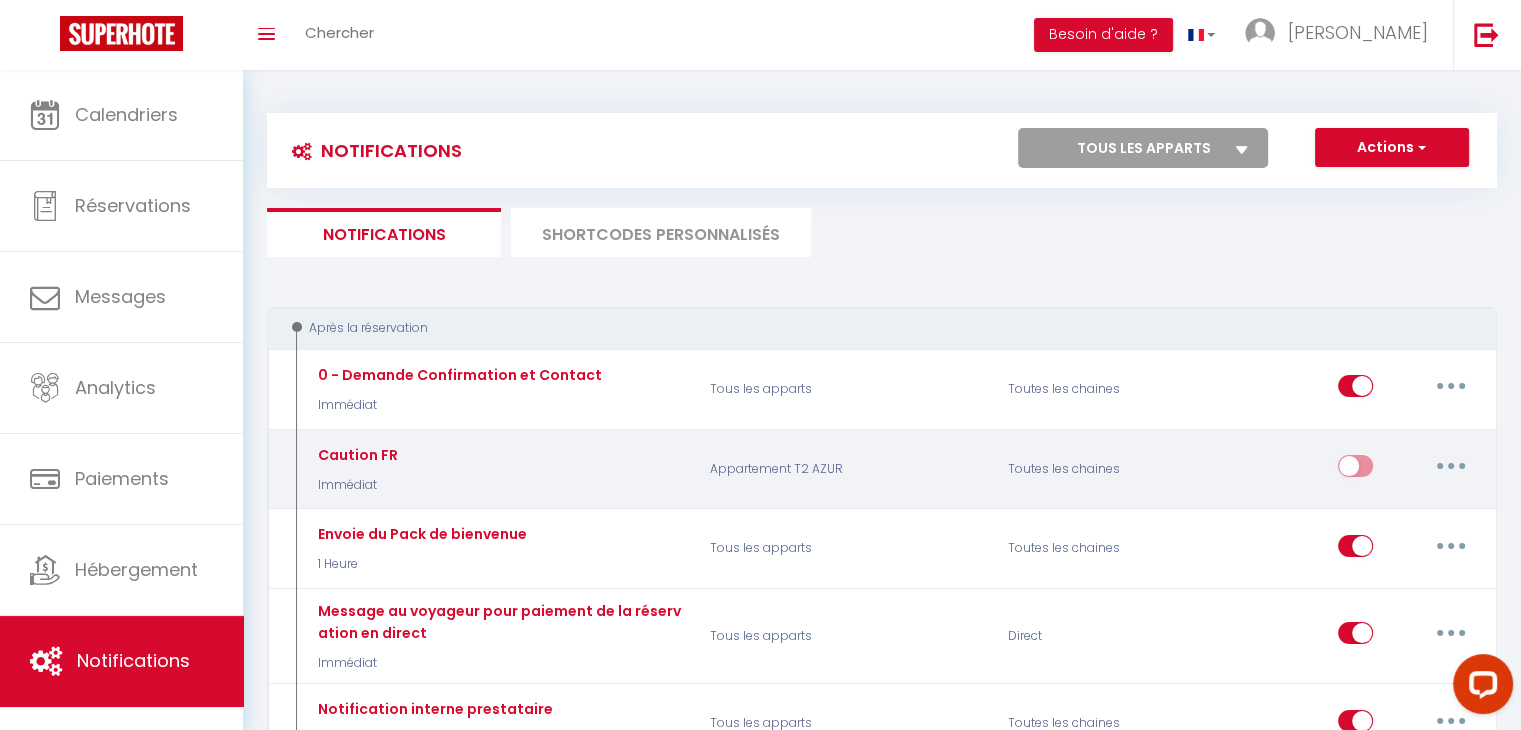 select 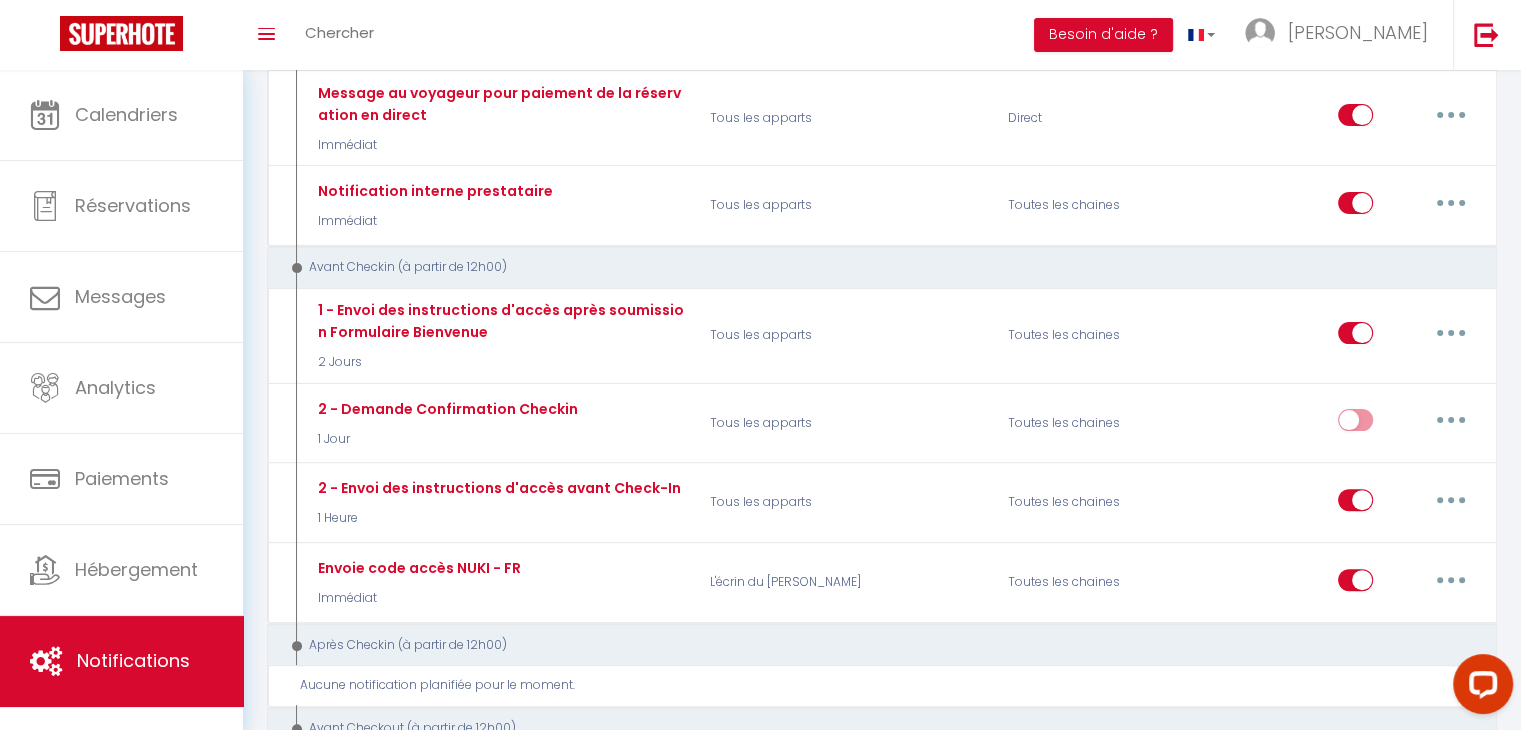 scroll, scrollTop: 543, scrollLeft: 0, axis: vertical 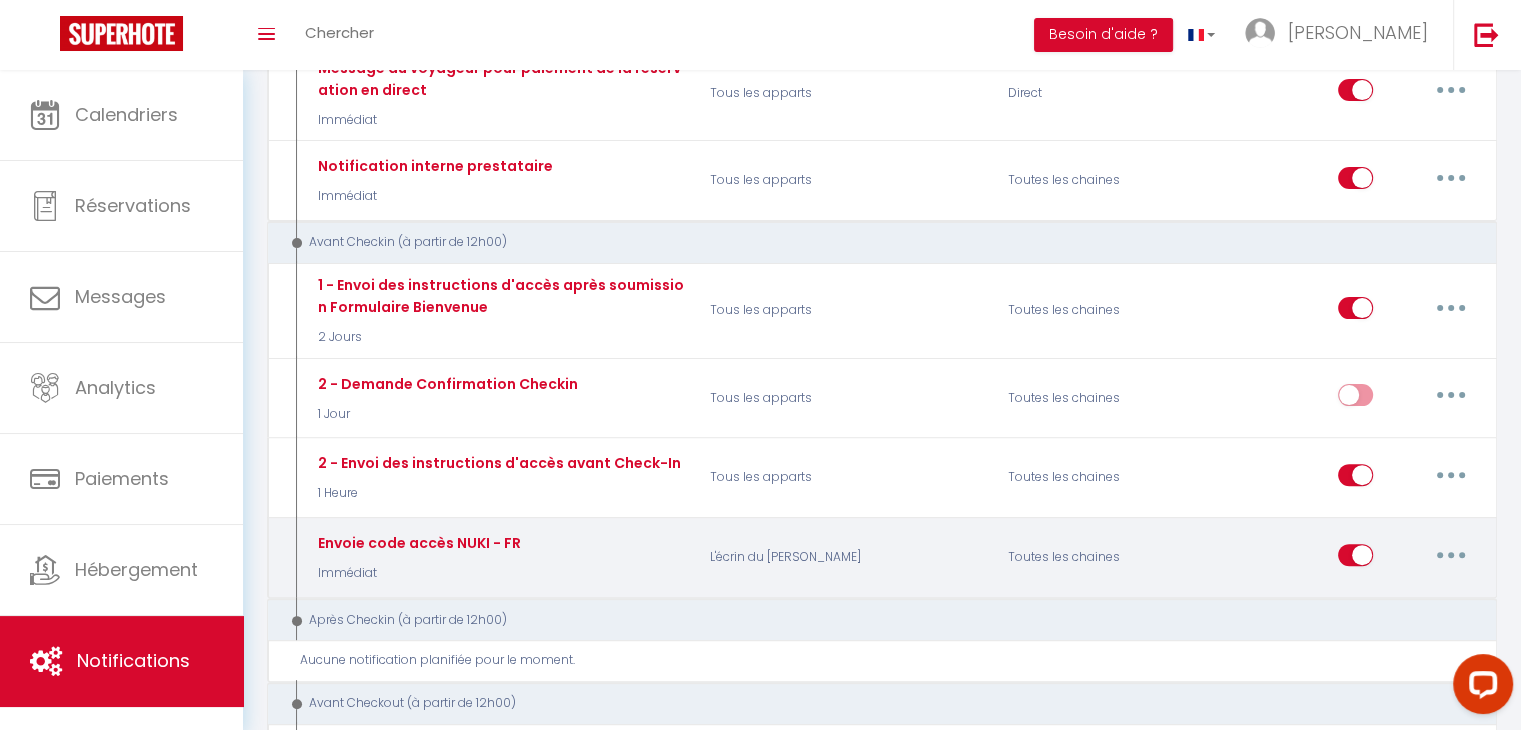 click at bounding box center (1451, 555) 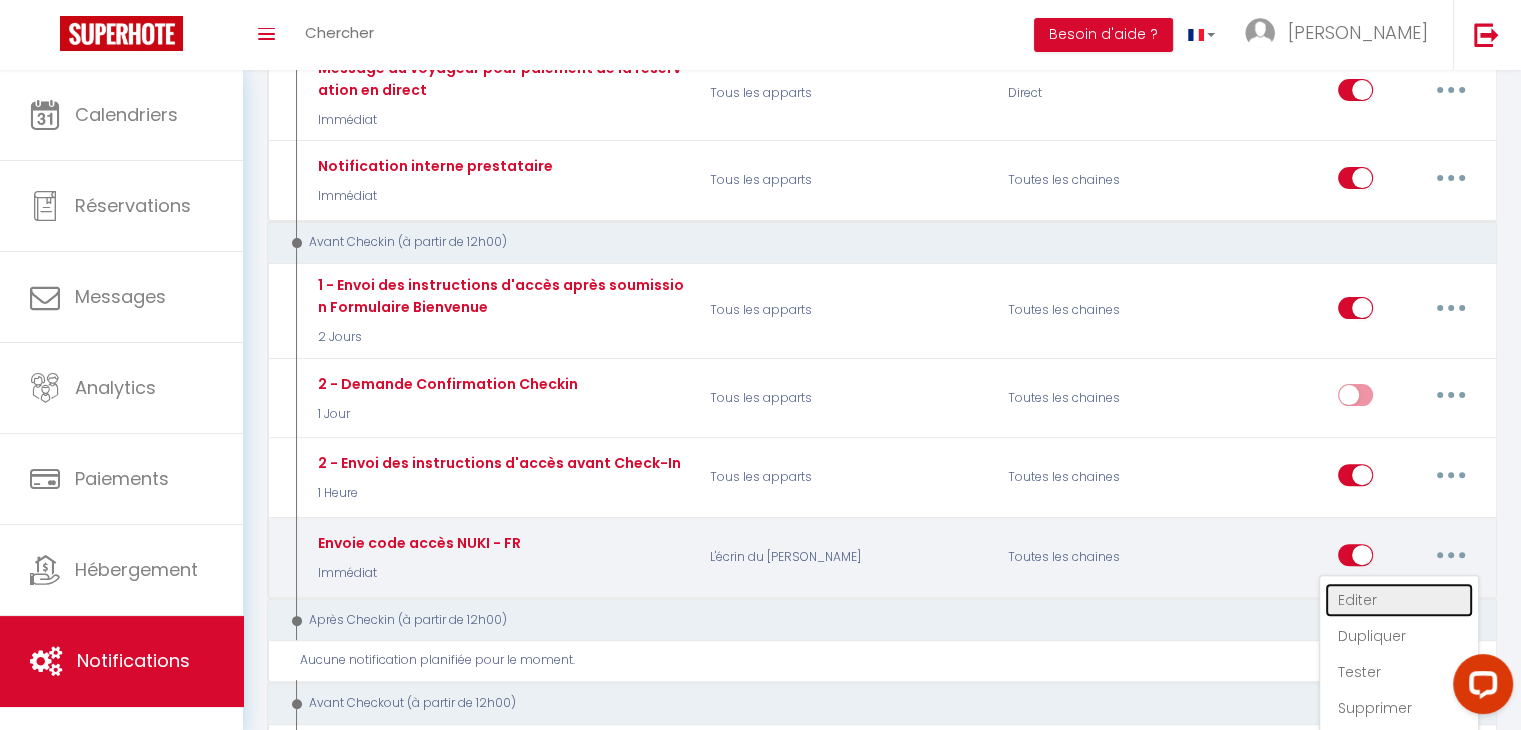click on "Editer" at bounding box center (1399, 600) 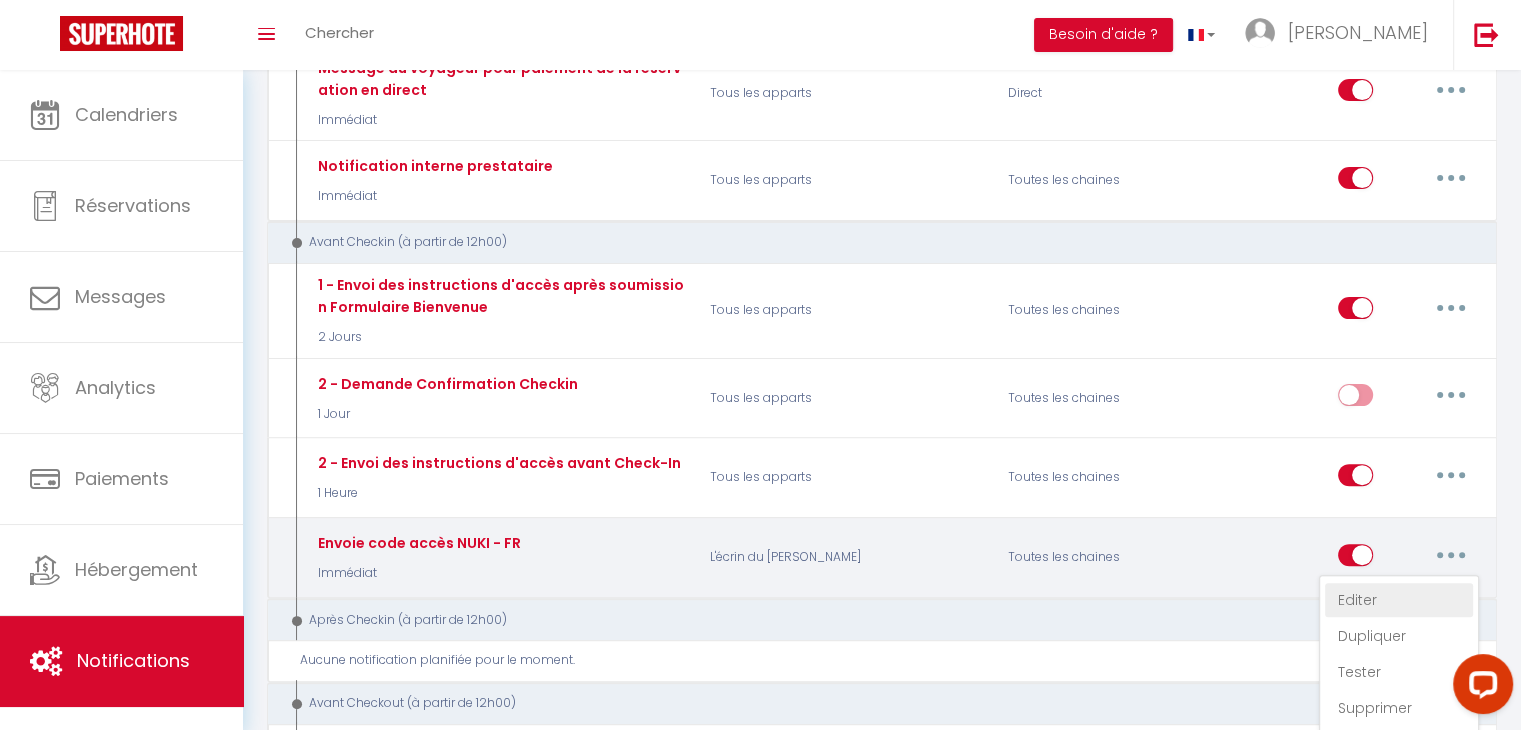type on "Envoie code accès NUKI - FR" 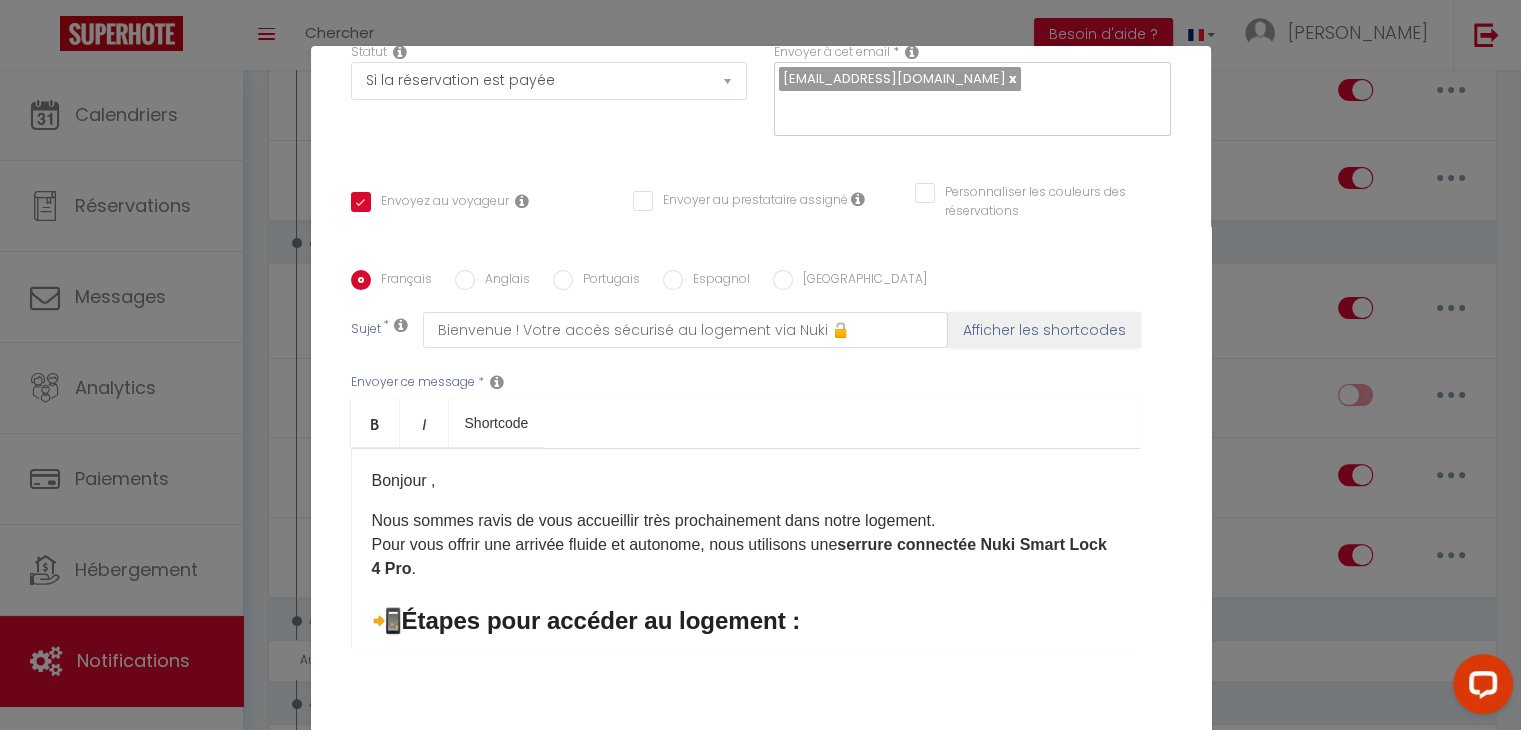 scroll, scrollTop: 362, scrollLeft: 0, axis: vertical 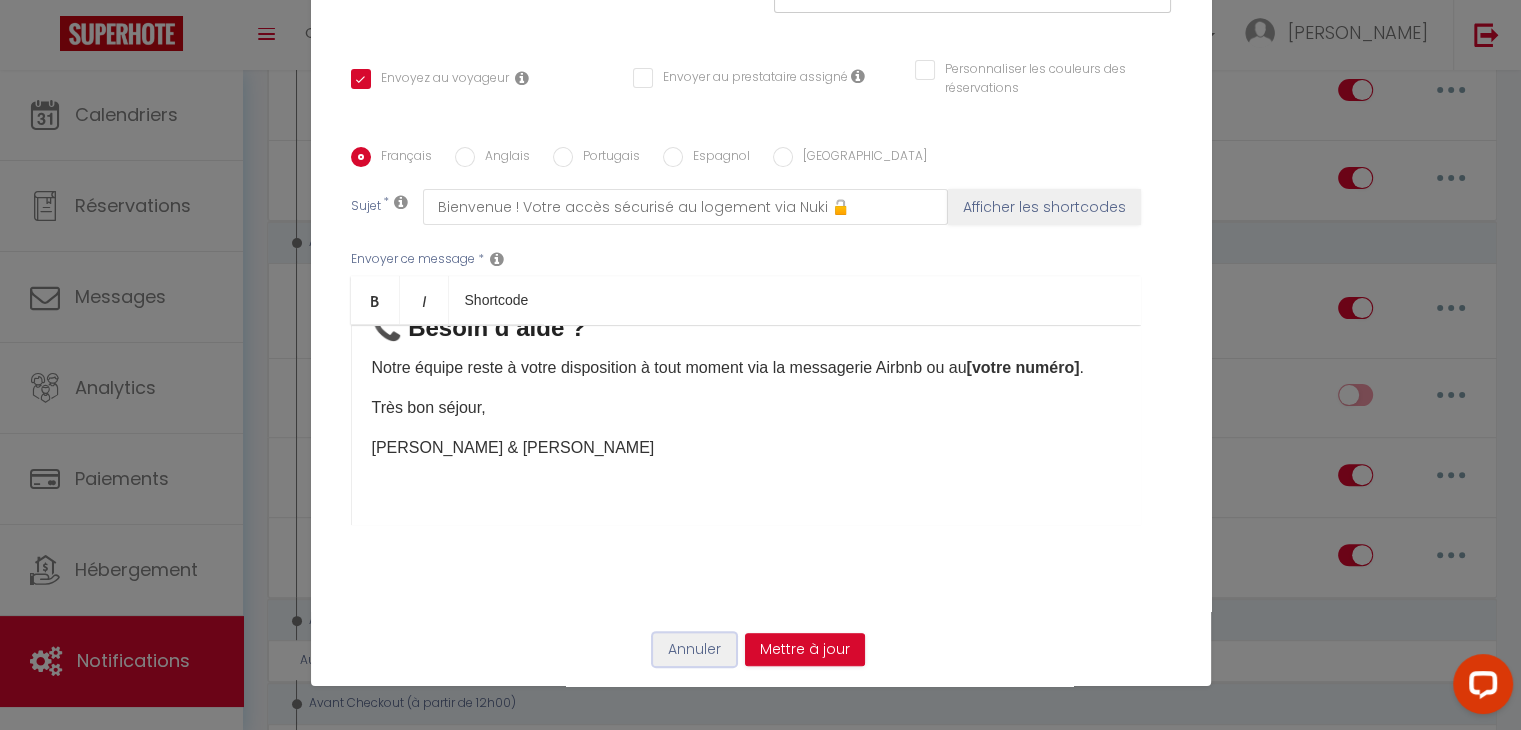 click on "Annuler" at bounding box center [694, 650] 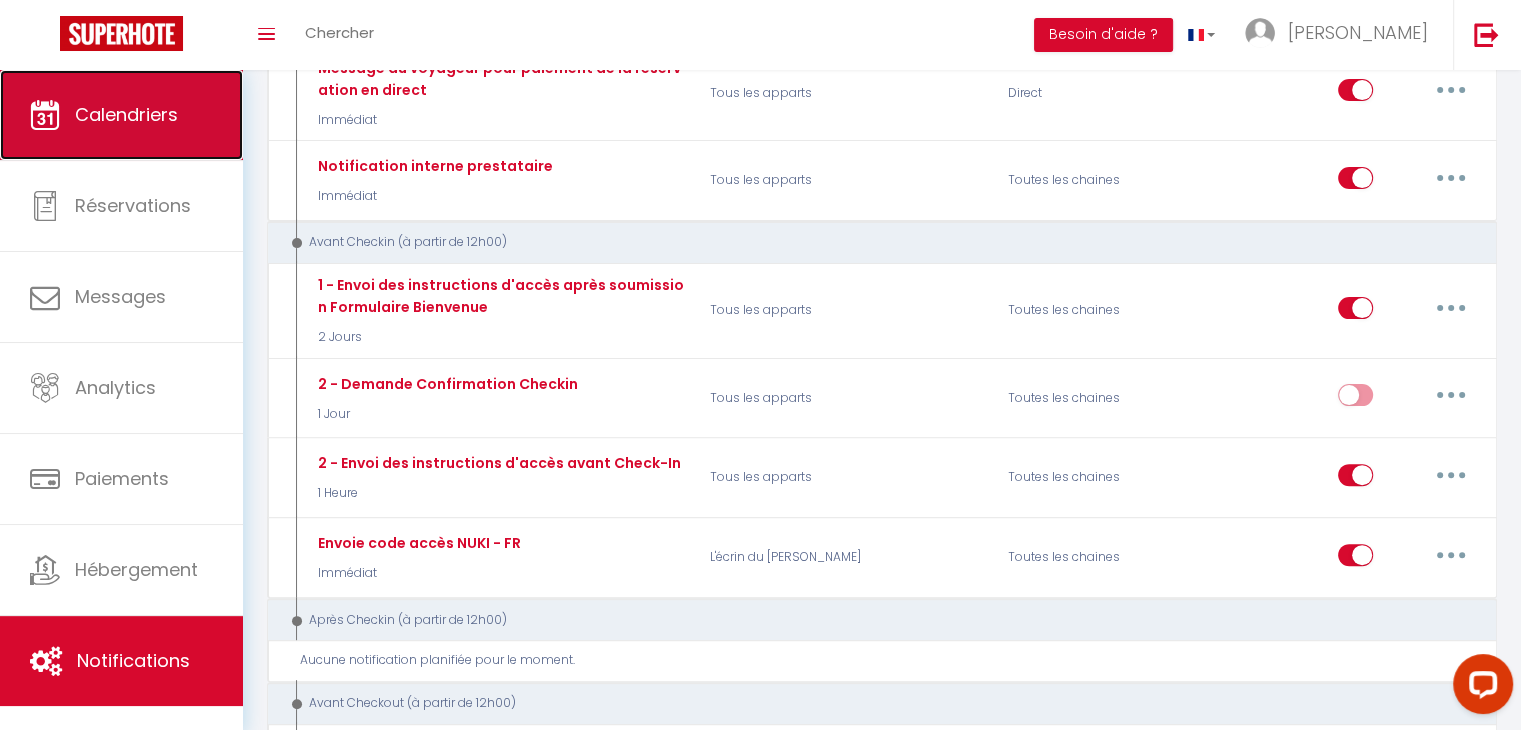 click on "Calendriers" at bounding box center (121, 115) 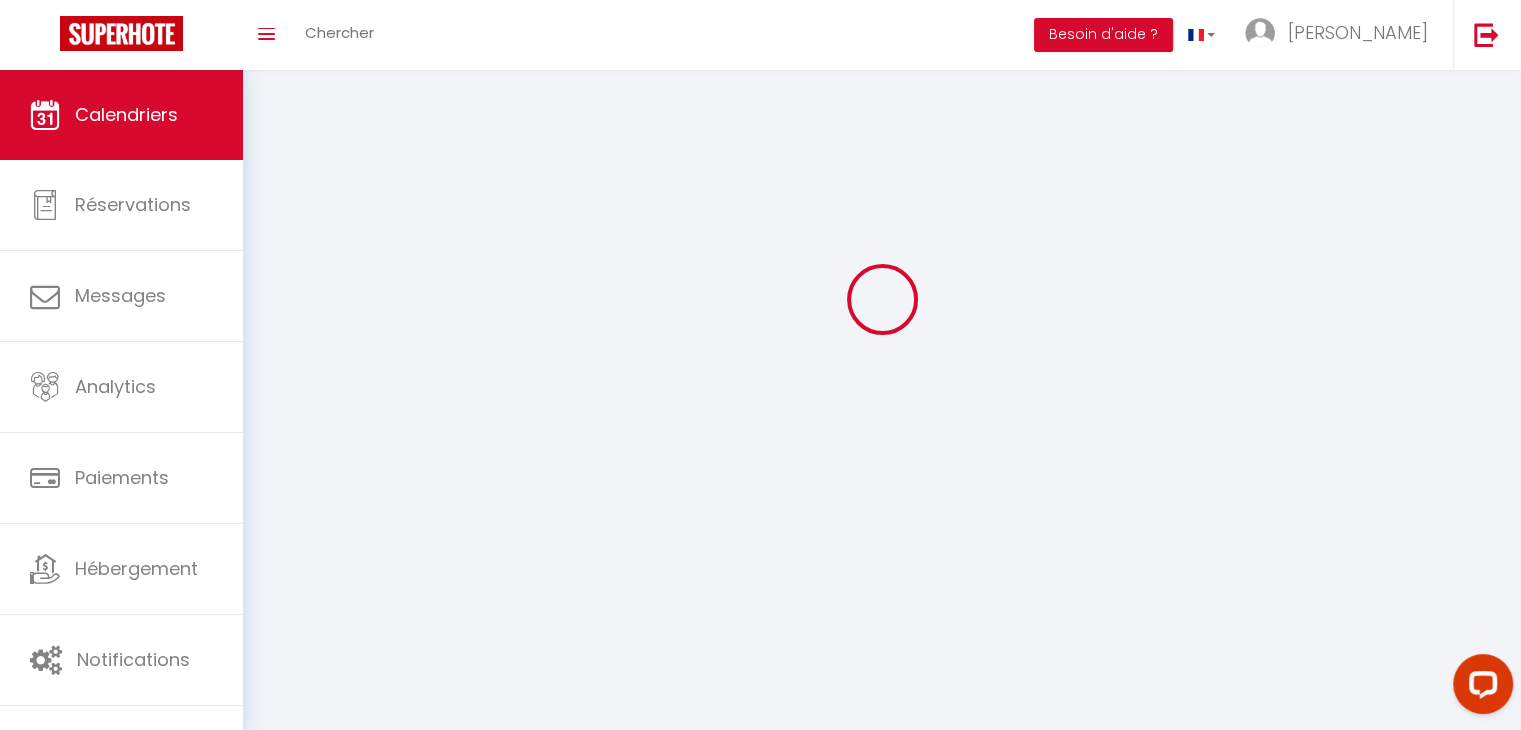 scroll, scrollTop: 0, scrollLeft: 0, axis: both 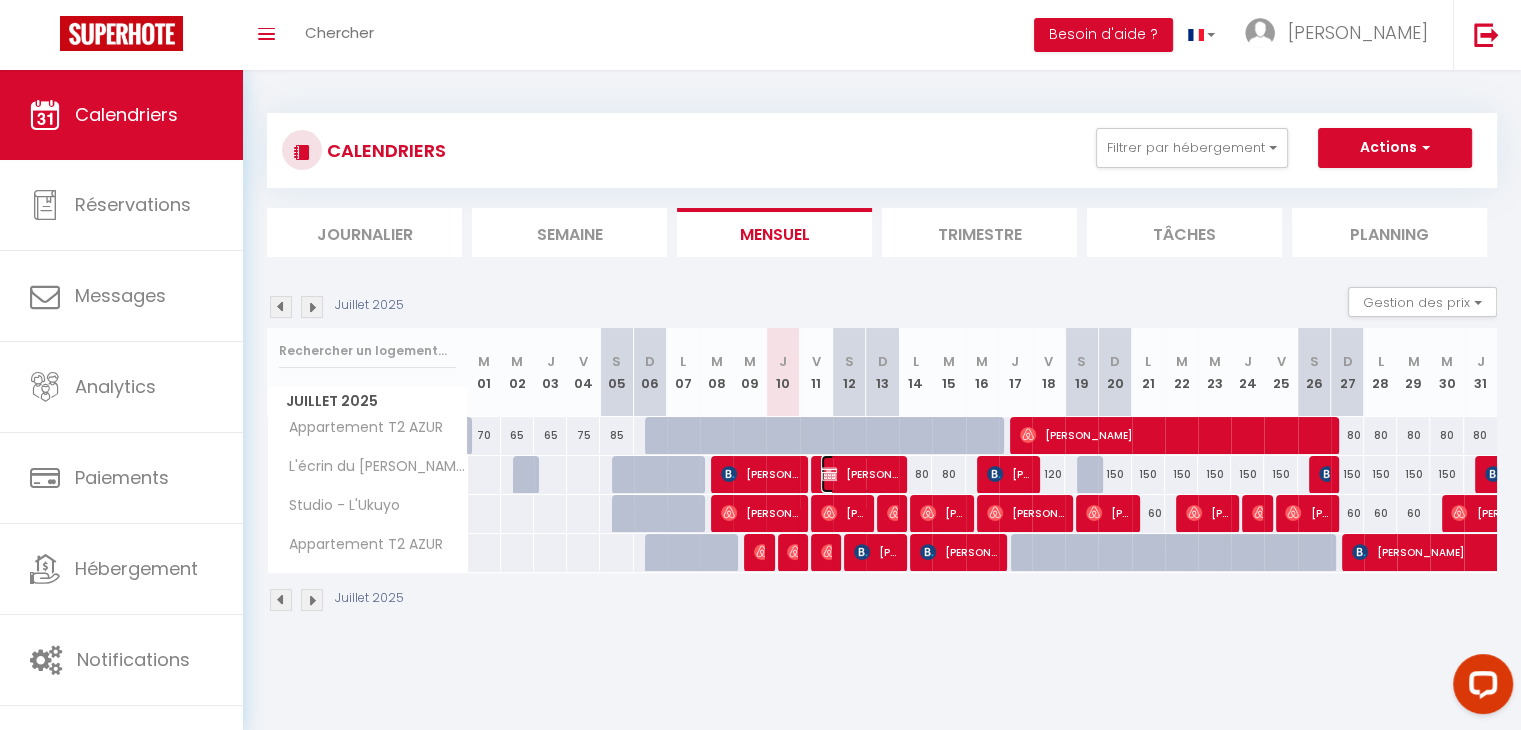 click on "[PERSON_NAME]" at bounding box center (859, 474) 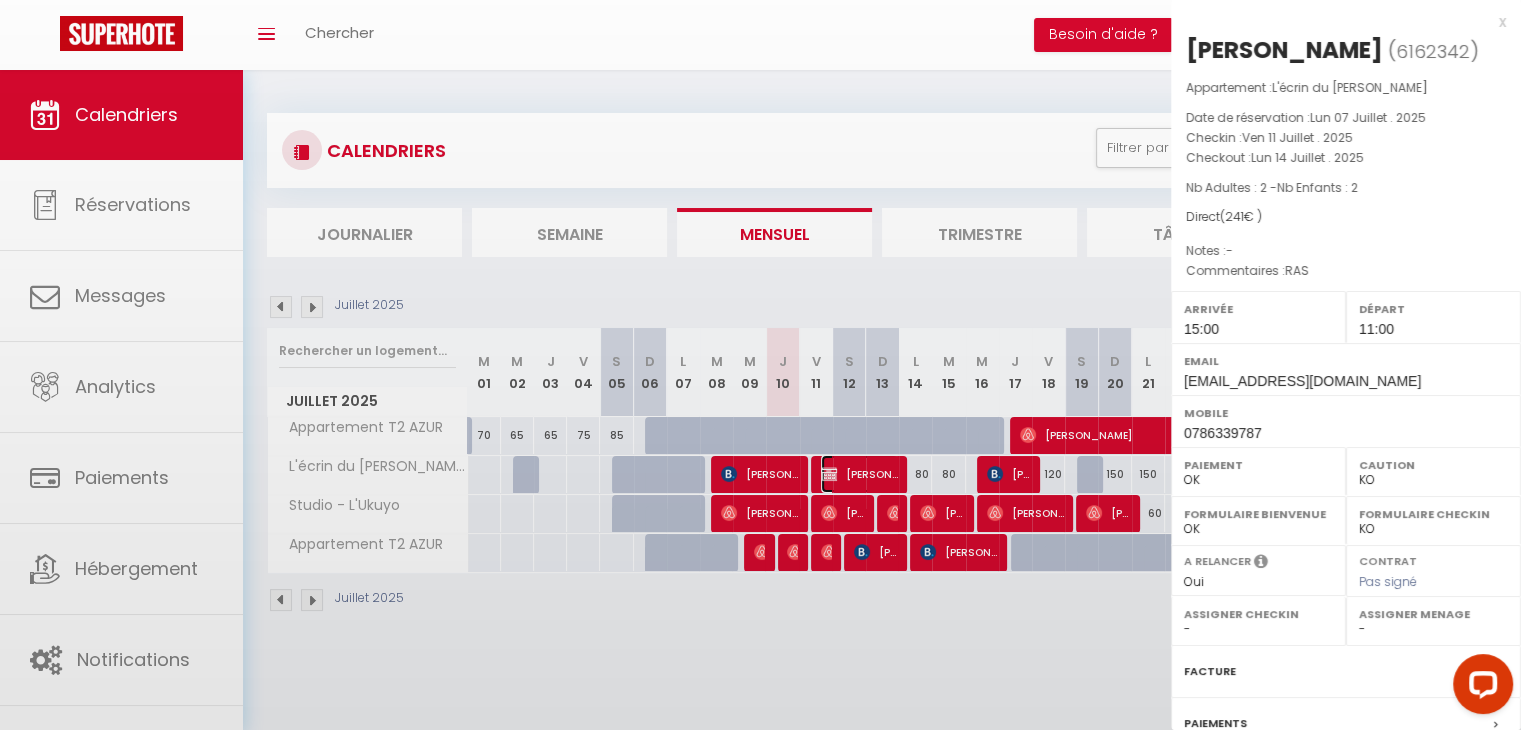 select on "49102" 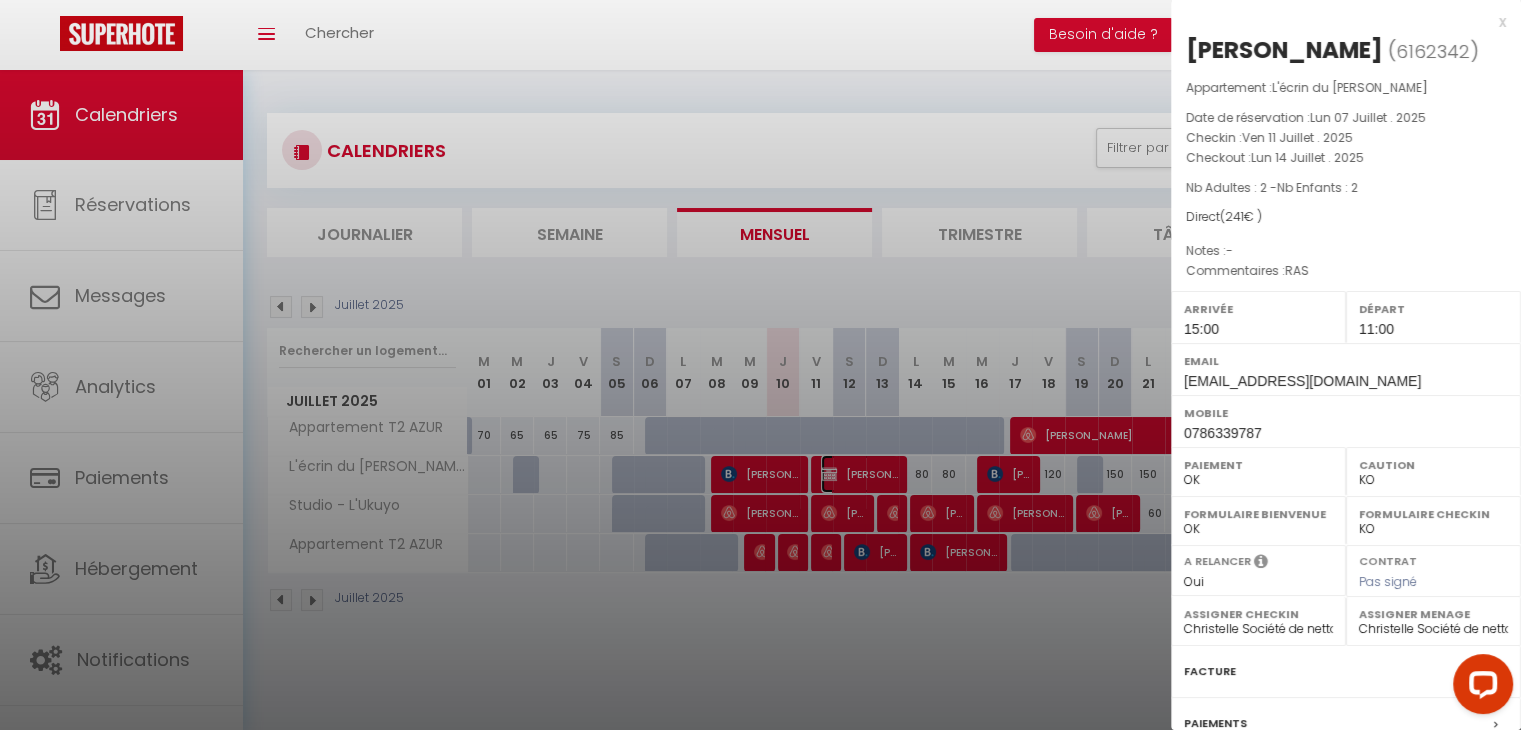 scroll, scrollTop: 199, scrollLeft: 0, axis: vertical 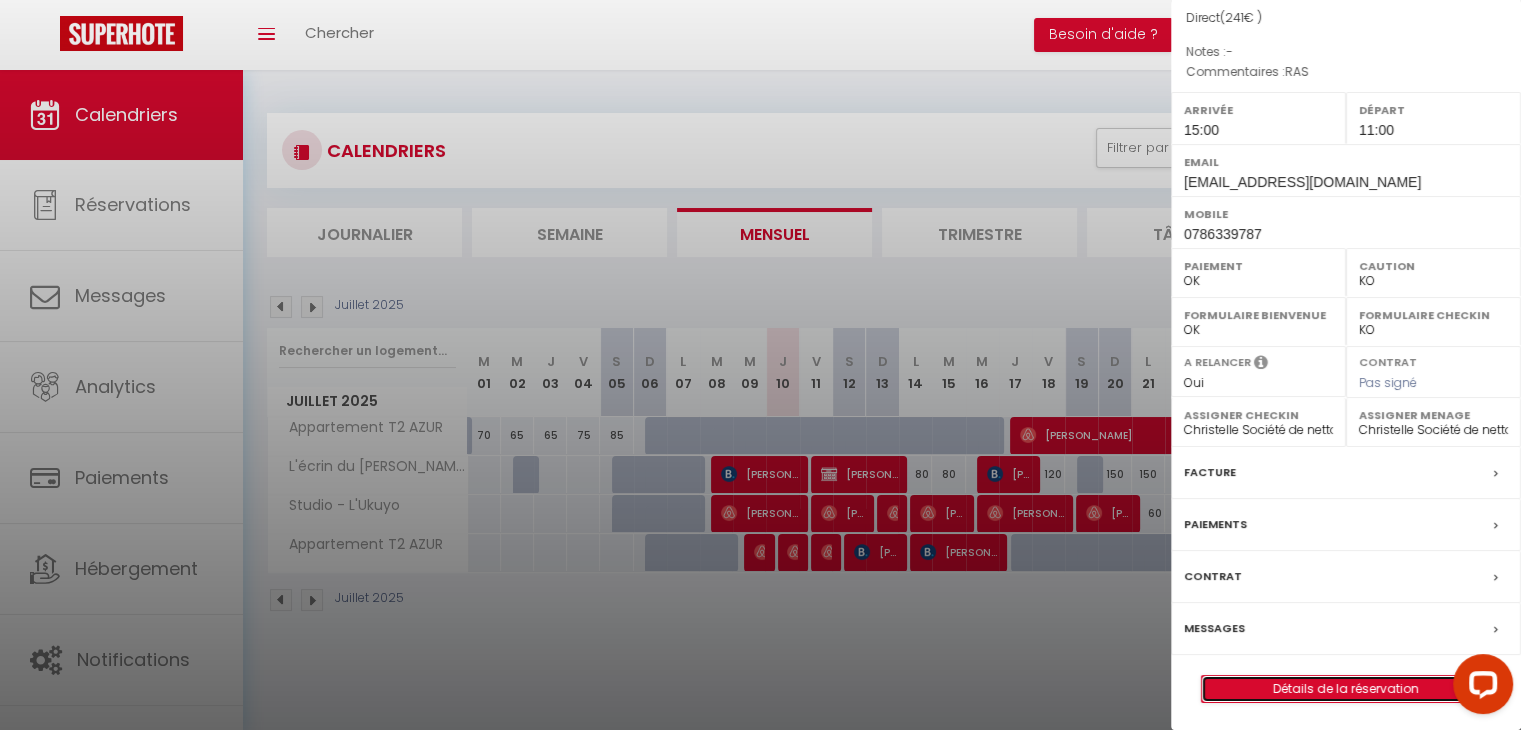 click on "Détails de la réservation" at bounding box center [1346, 689] 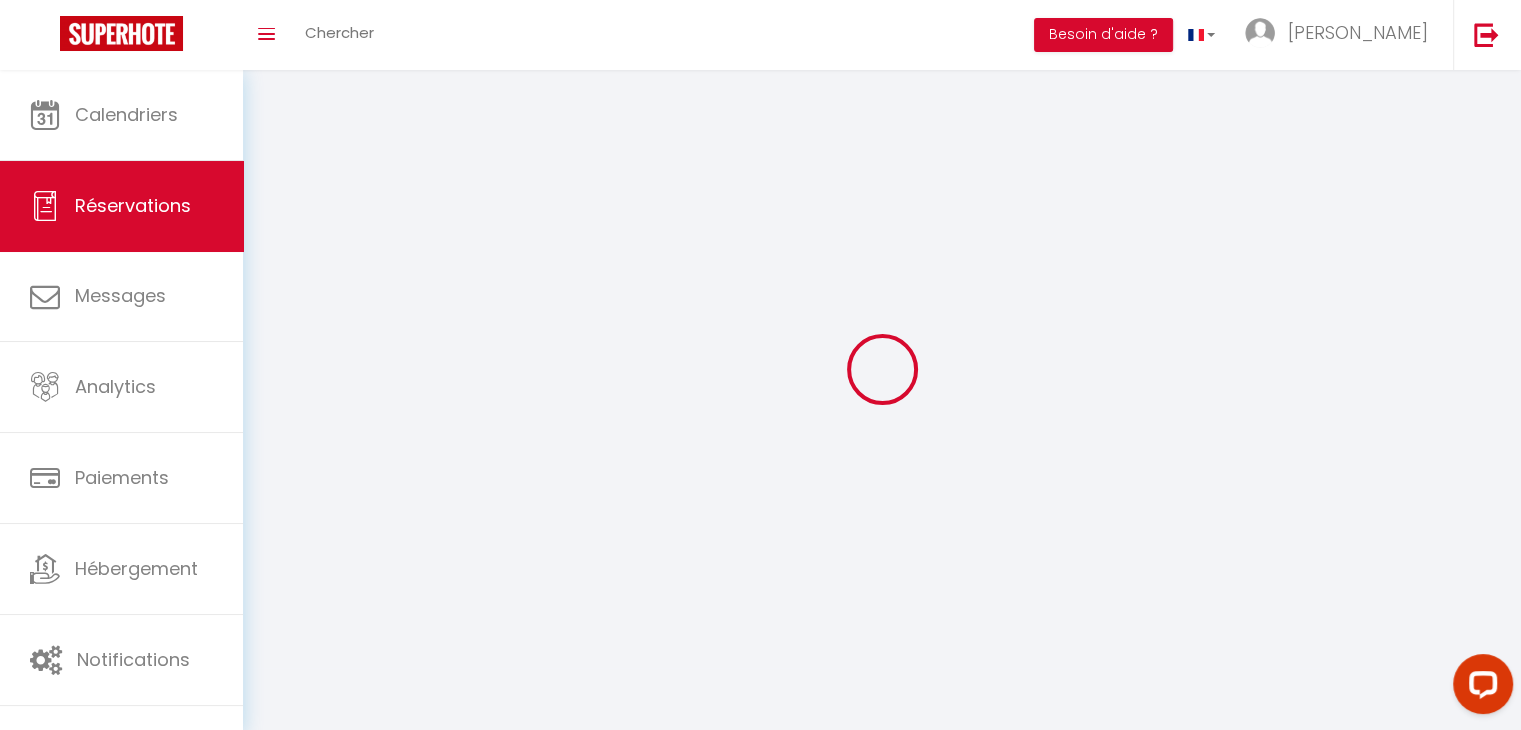 select 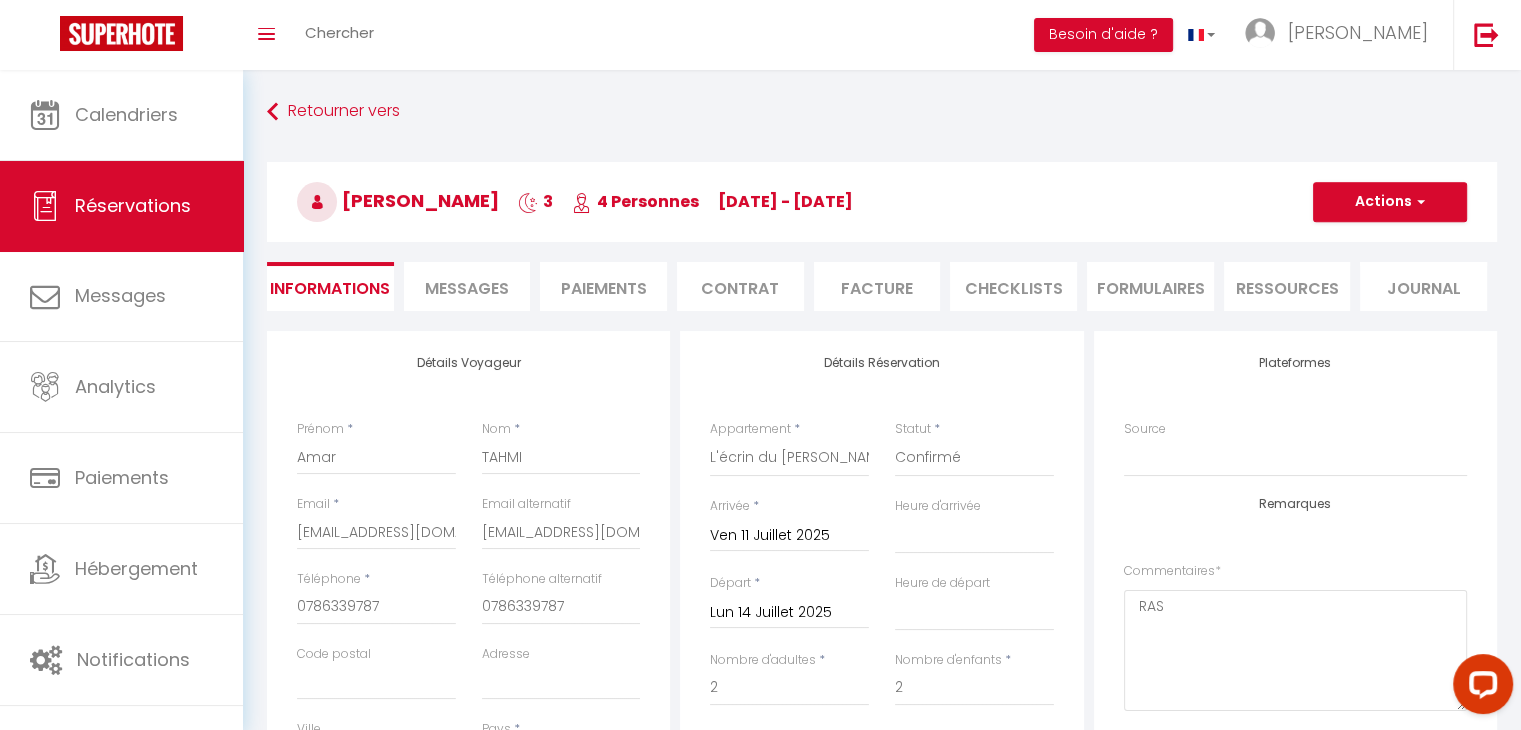 select 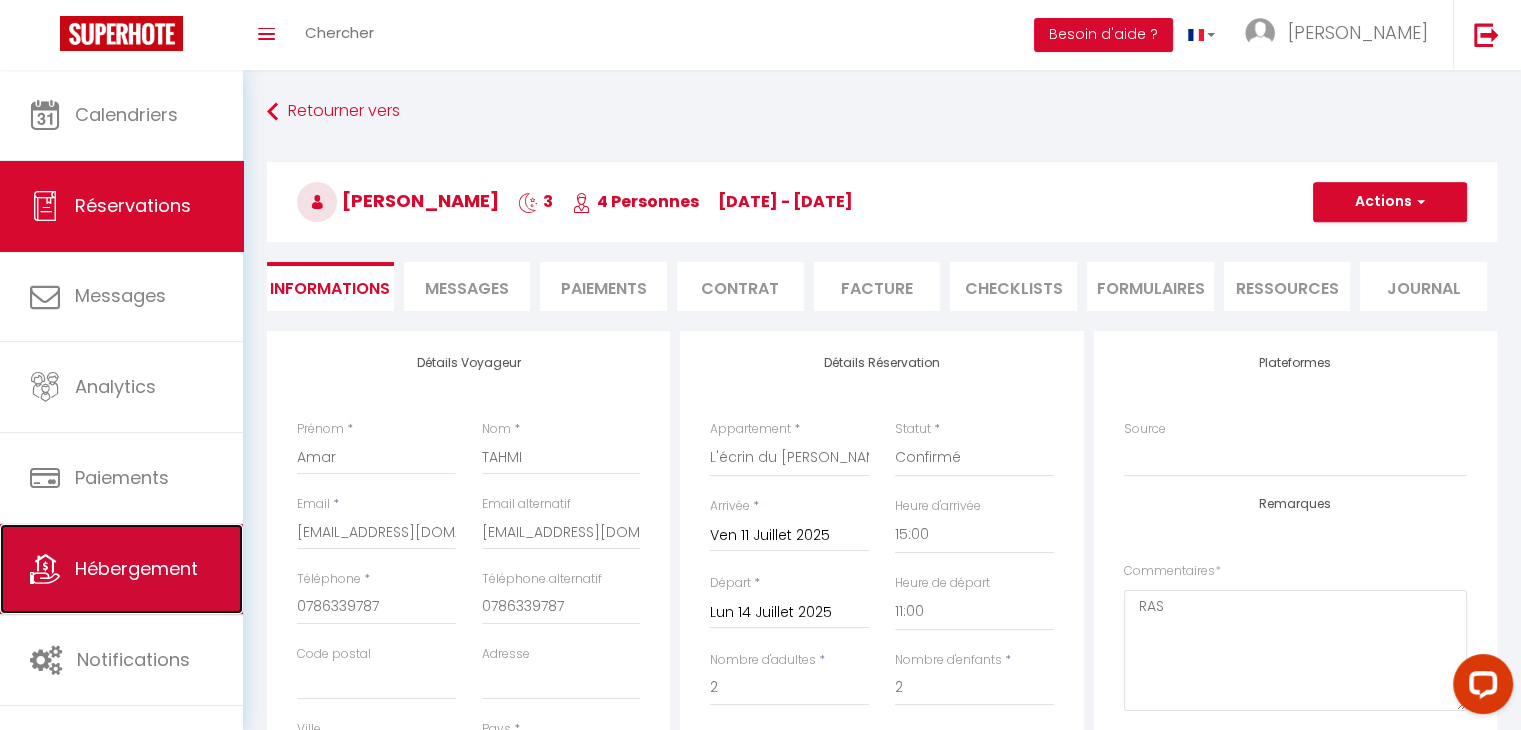 click on "Hébergement" at bounding box center [136, 568] 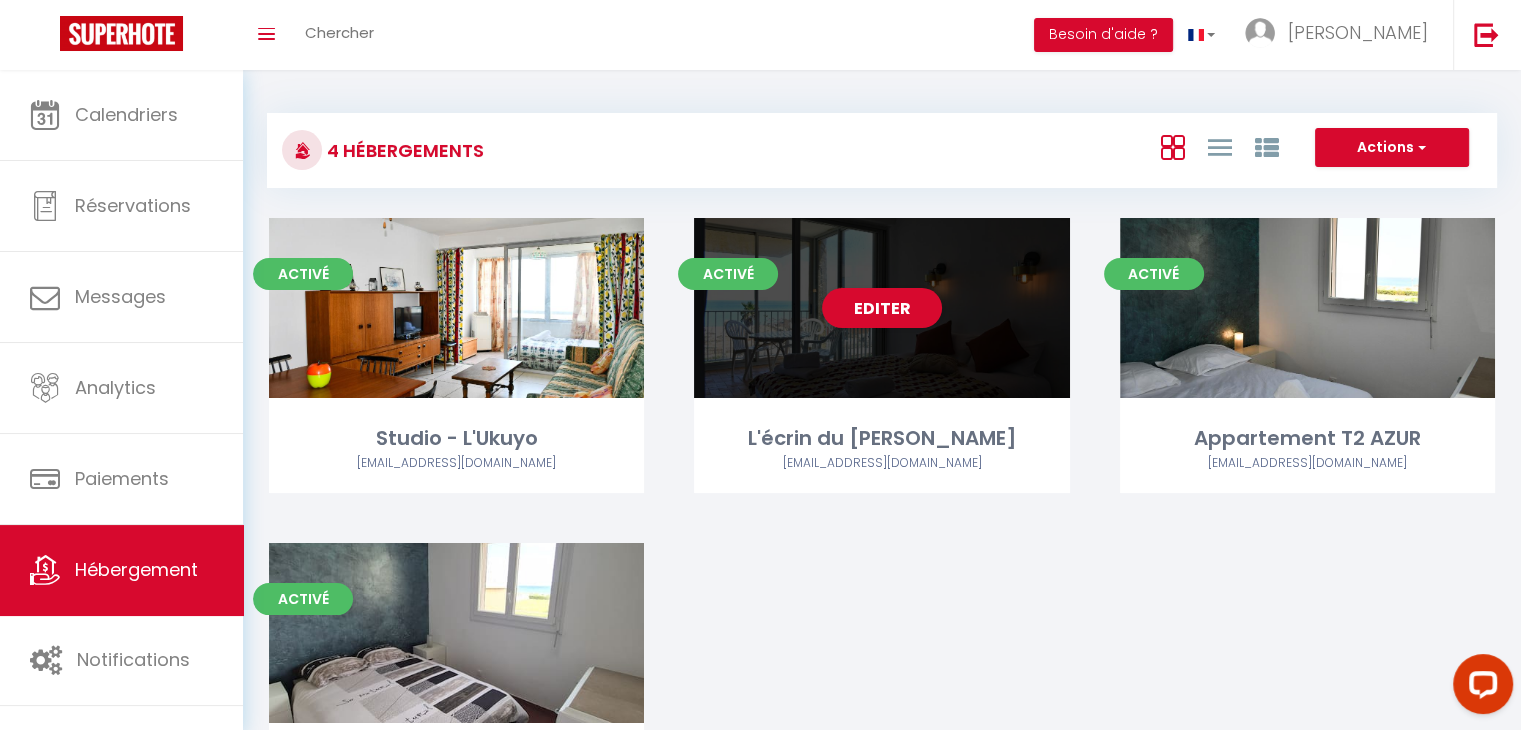 scroll, scrollTop: 163, scrollLeft: 0, axis: vertical 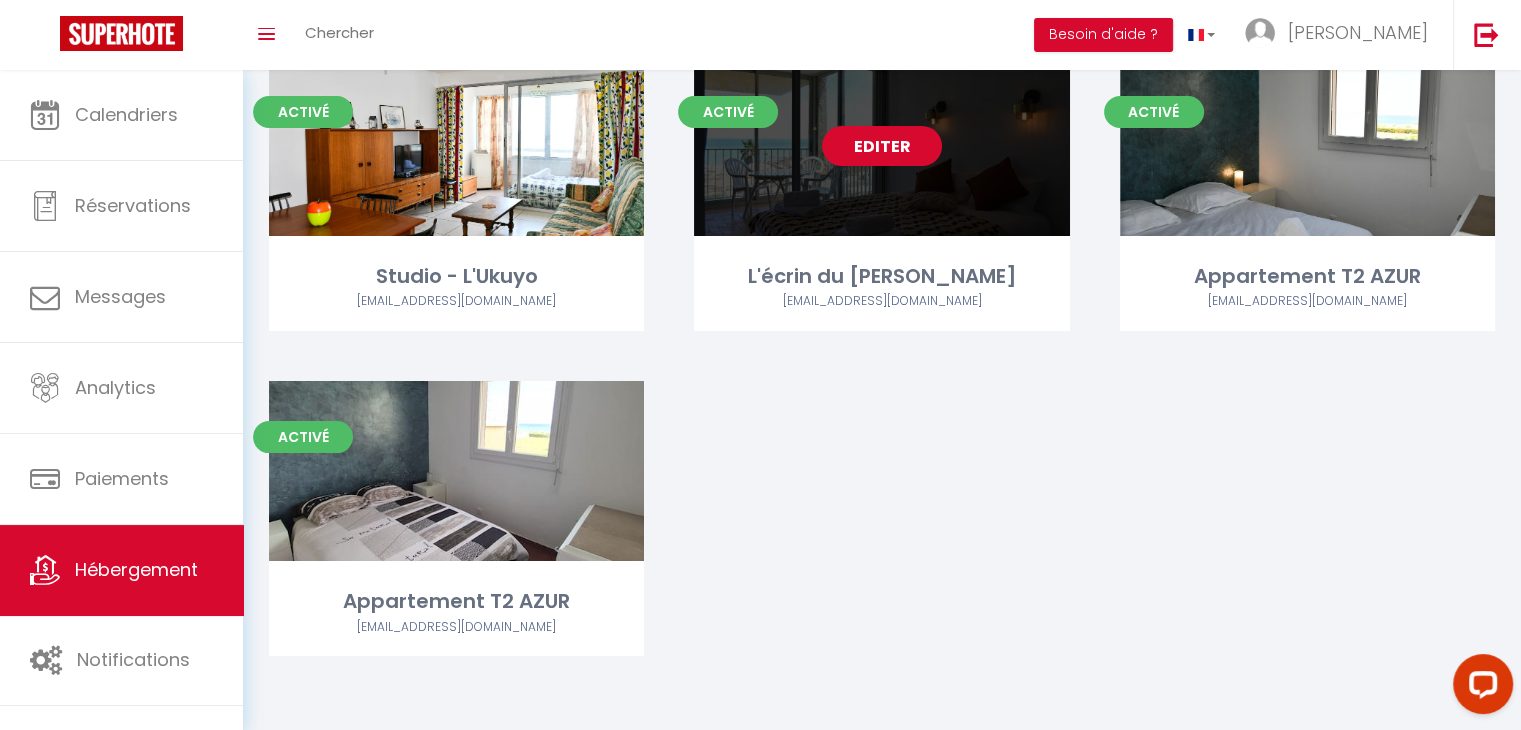 click on "Editer" at bounding box center [882, 146] 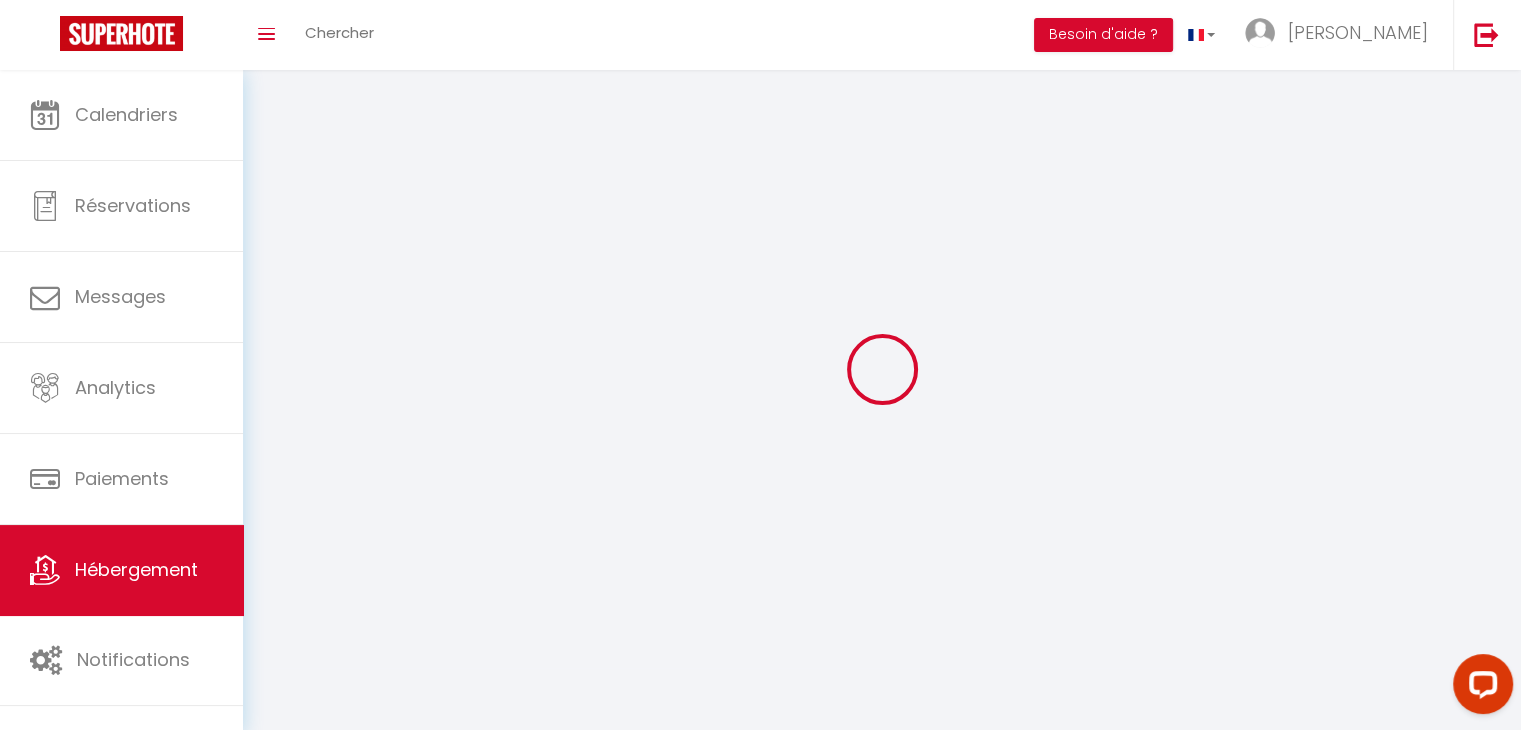 select on "Nuki" 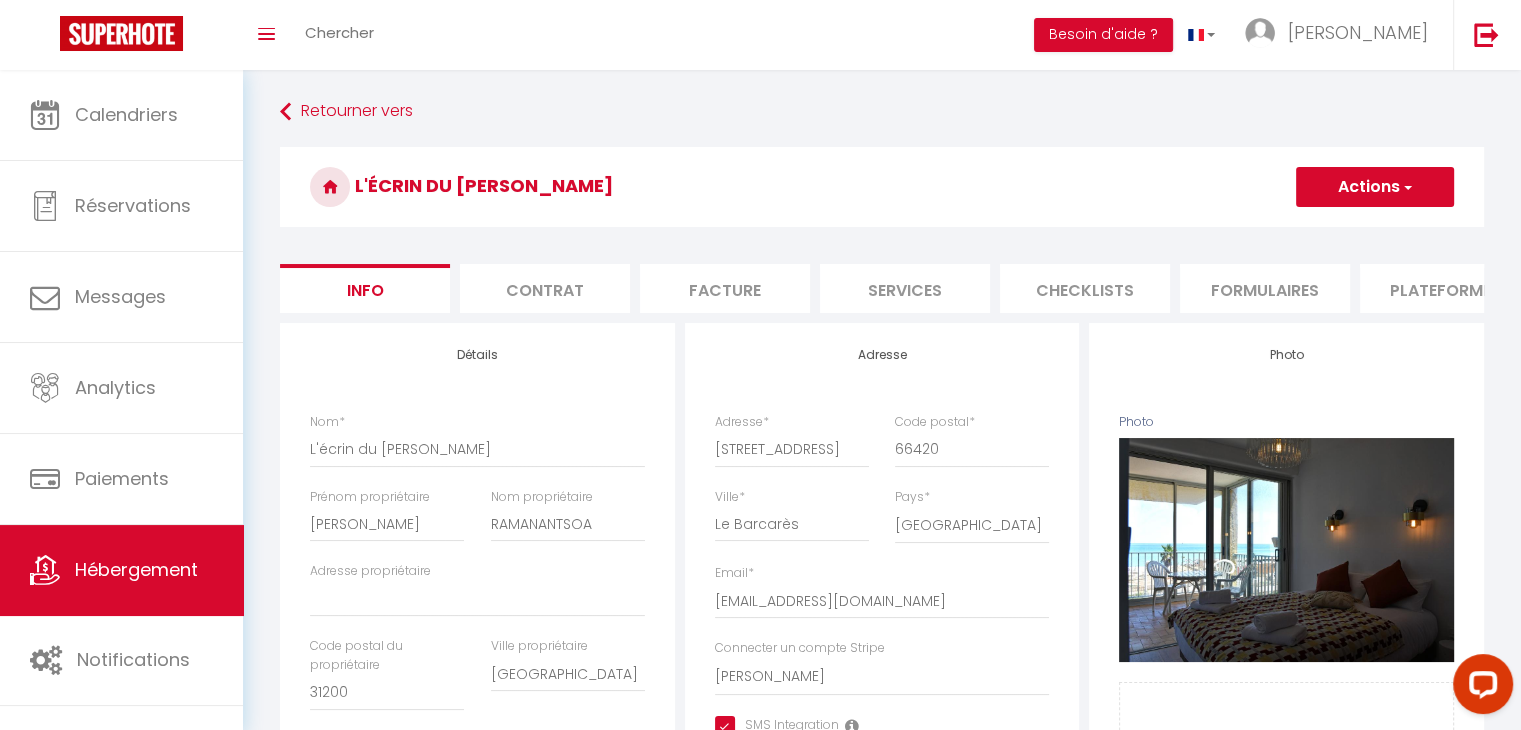 checkbox on "true" 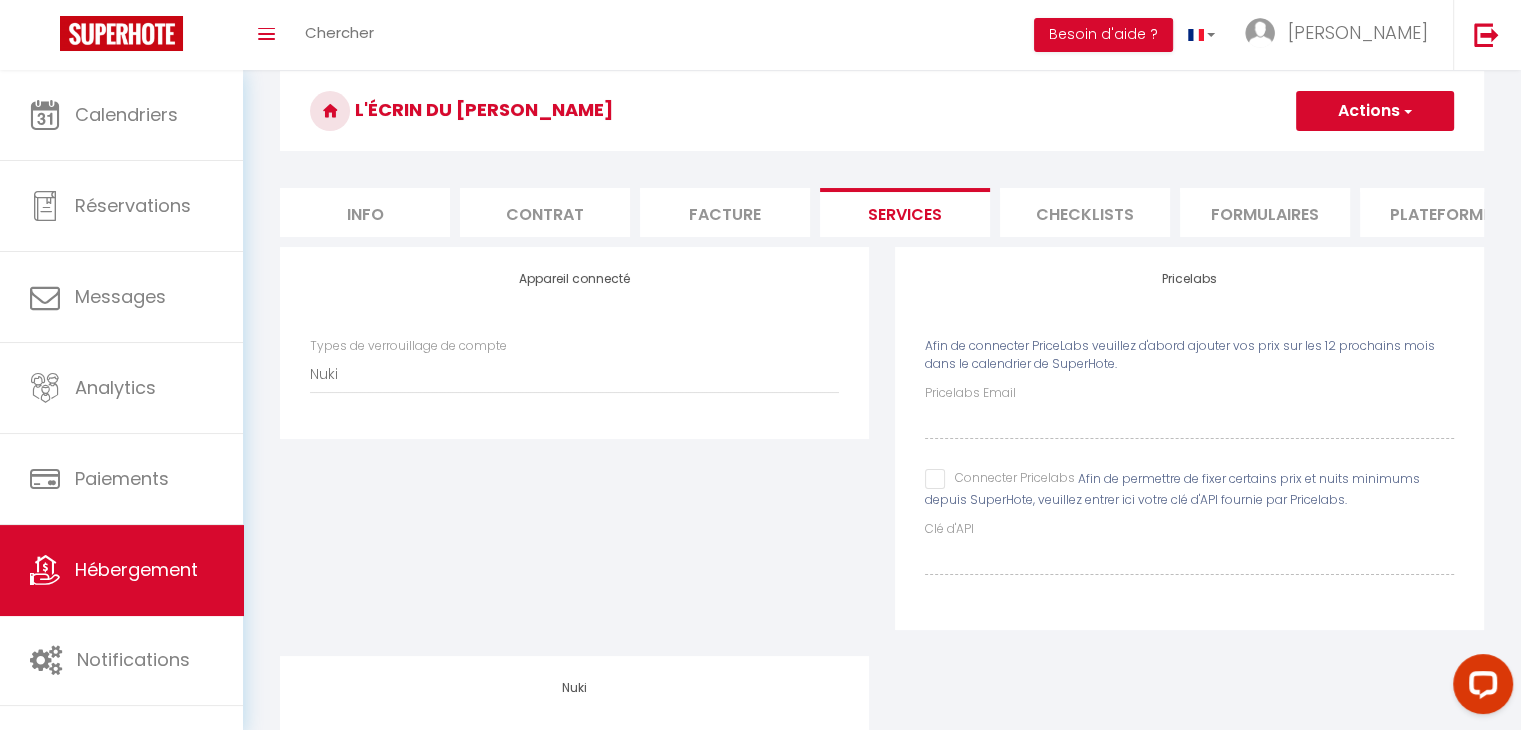 scroll, scrollTop: 0, scrollLeft: 0, axis: both 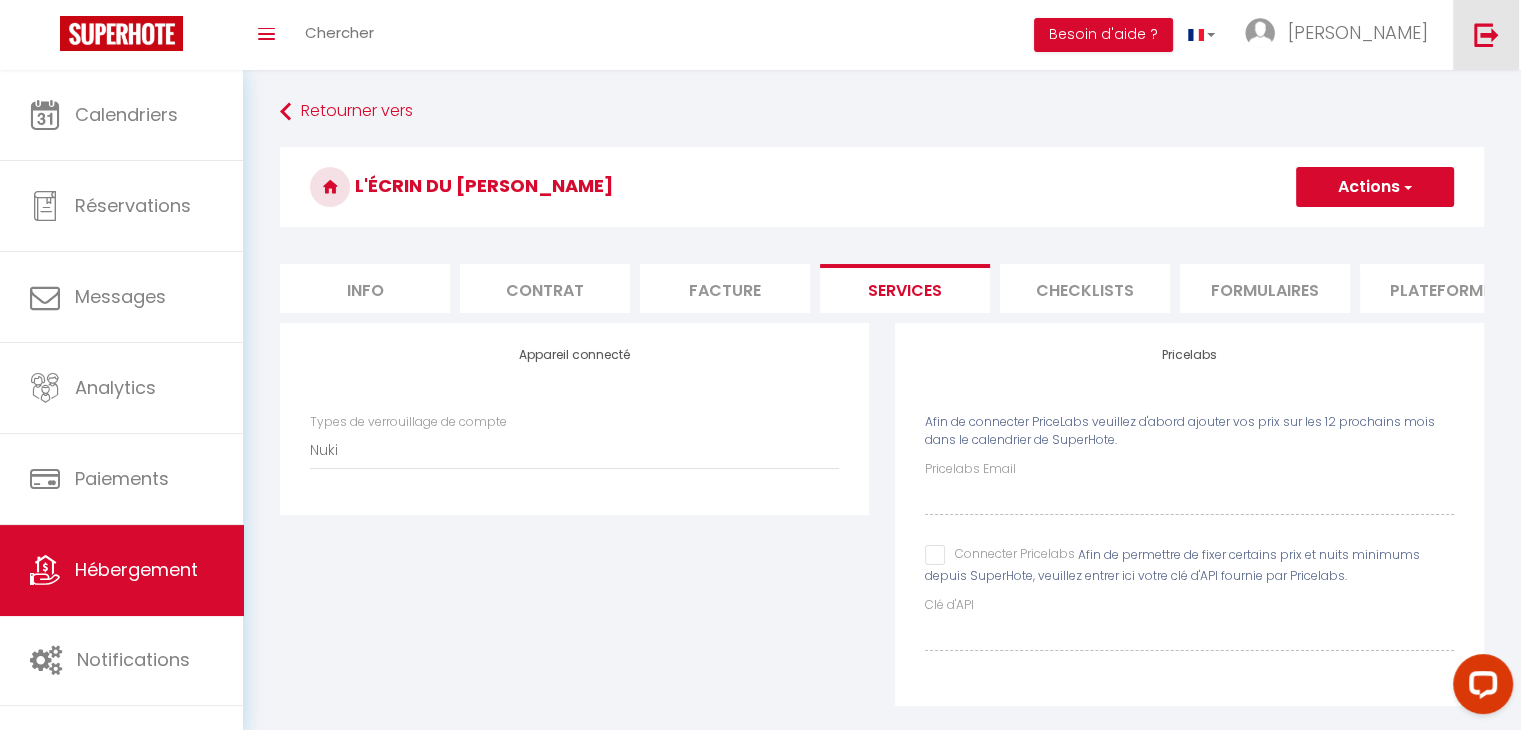 click at bounding box center (1486, 34) 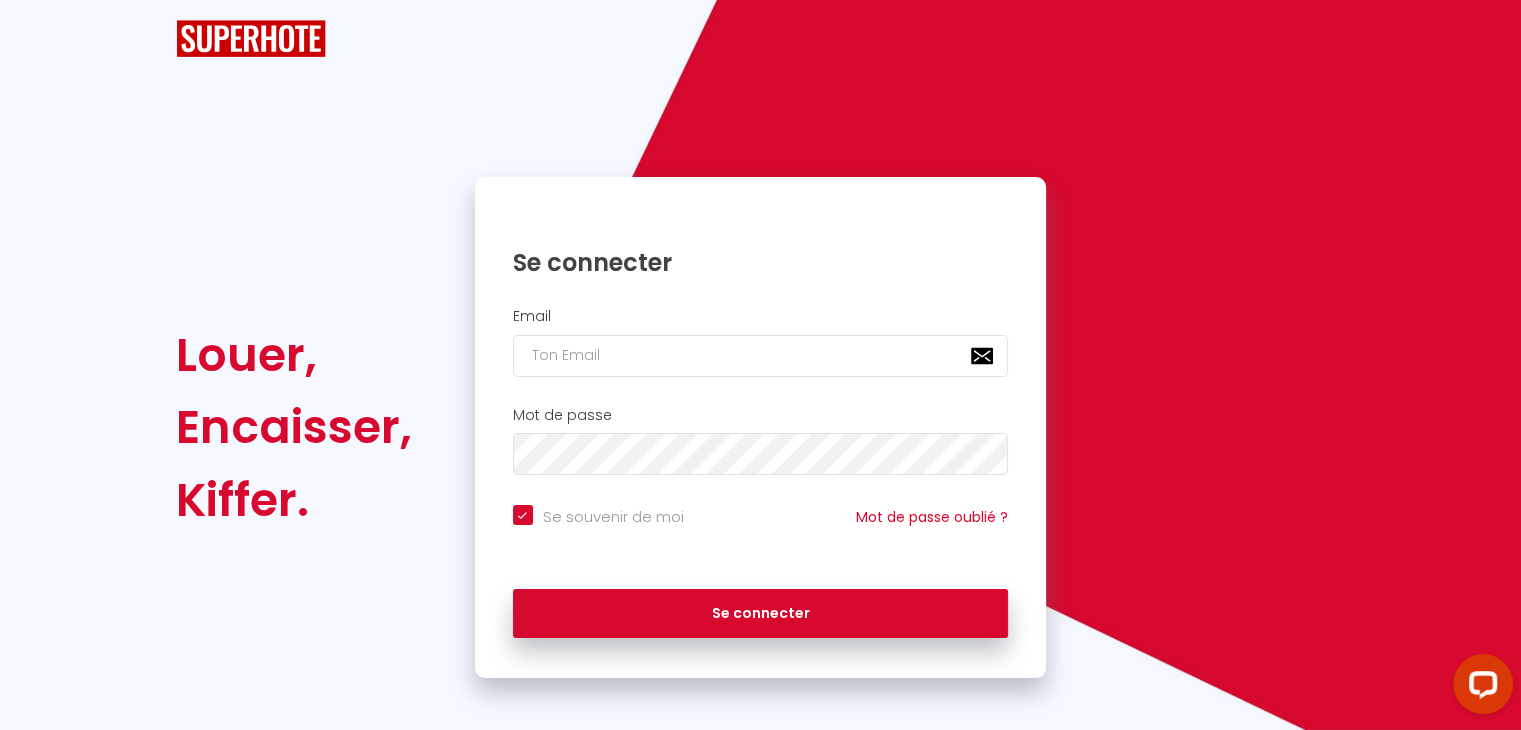 checkbox on "true" 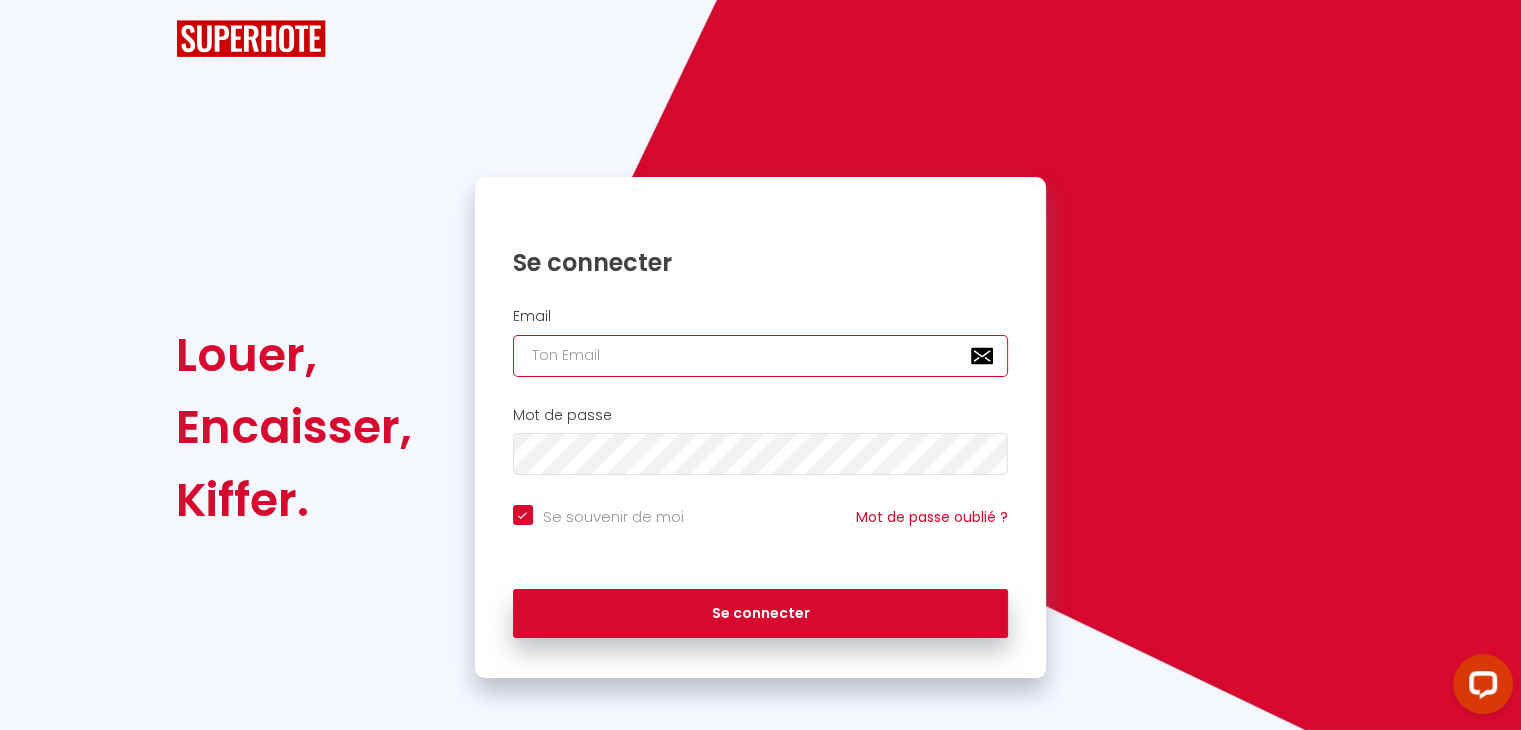 click at bounding box center [761, 356] 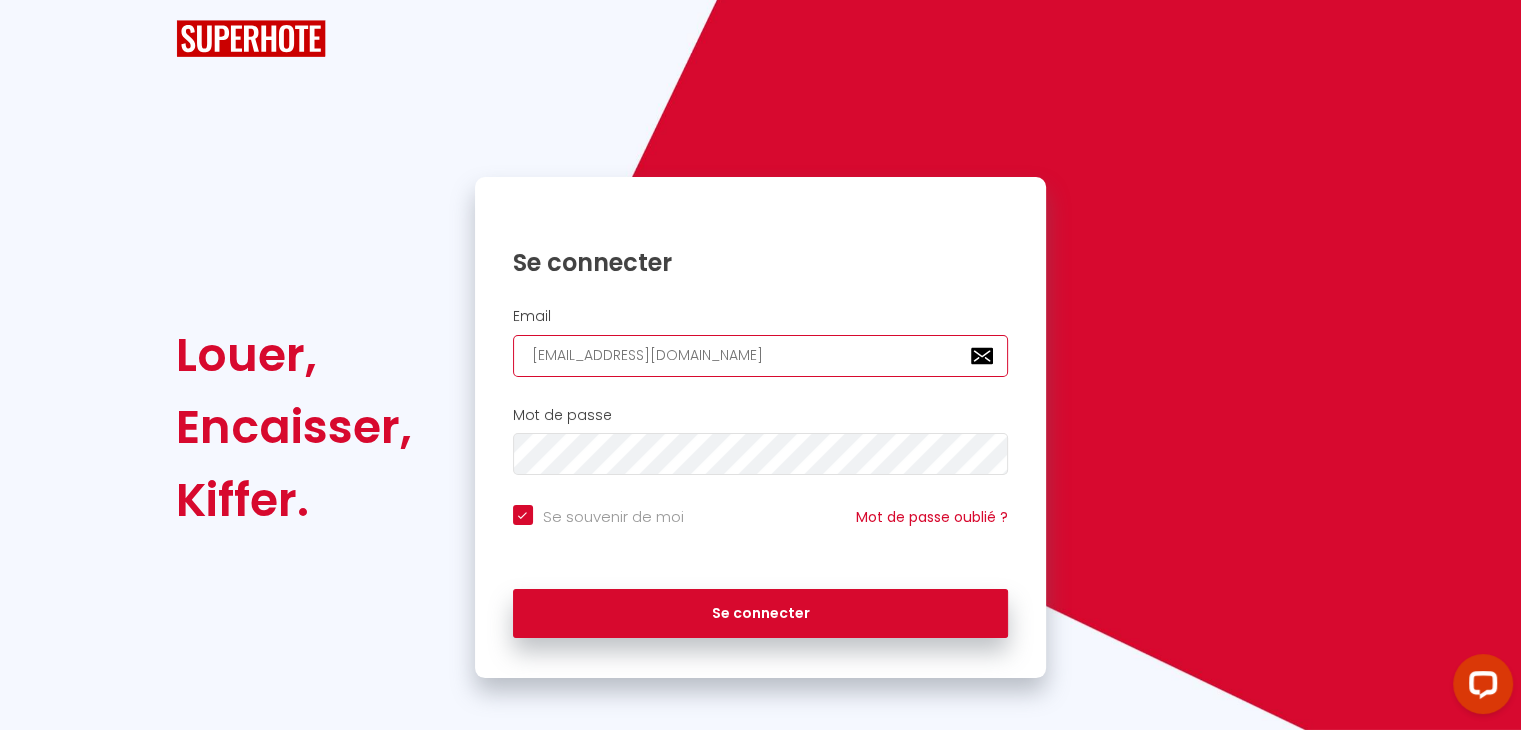 checkbox on "true" 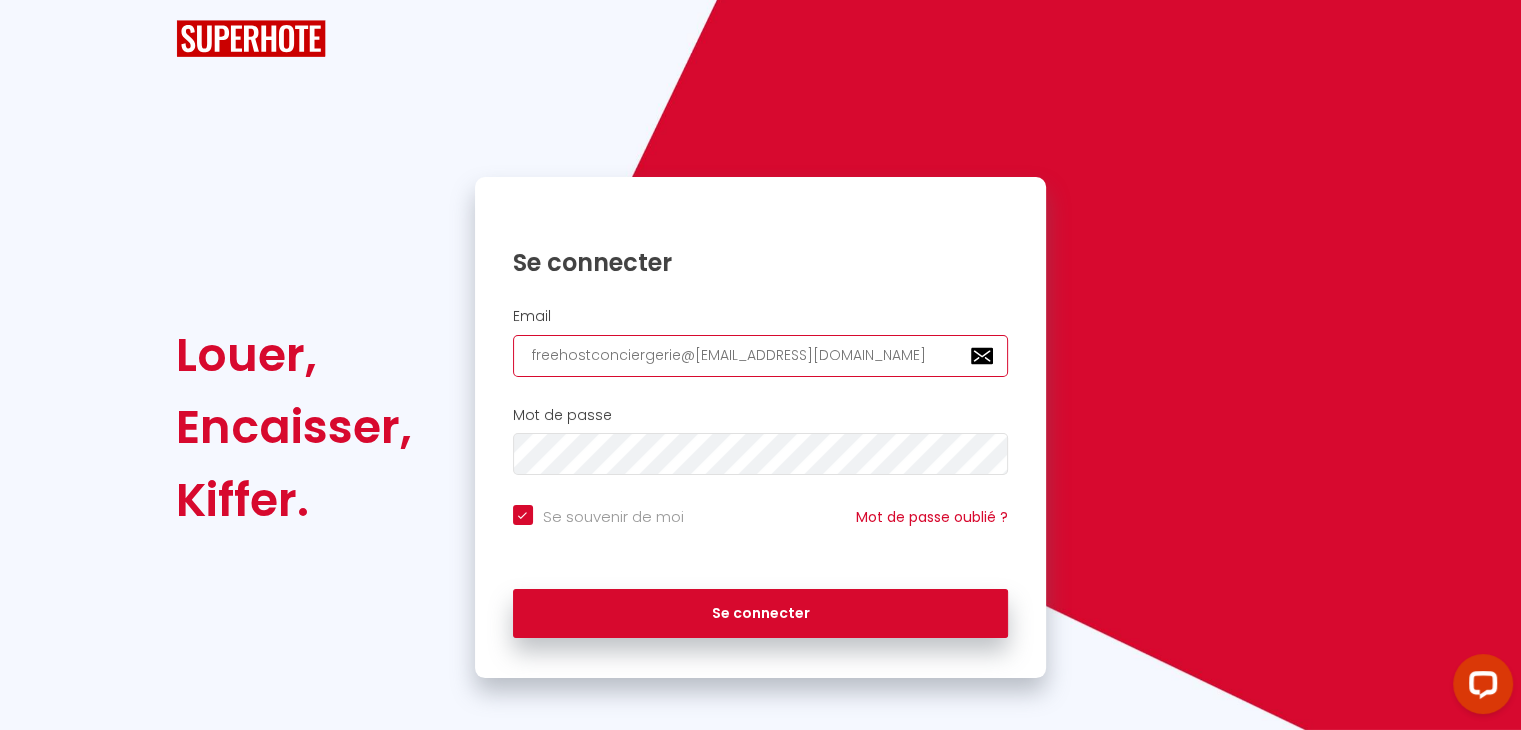 checkbox on "true" 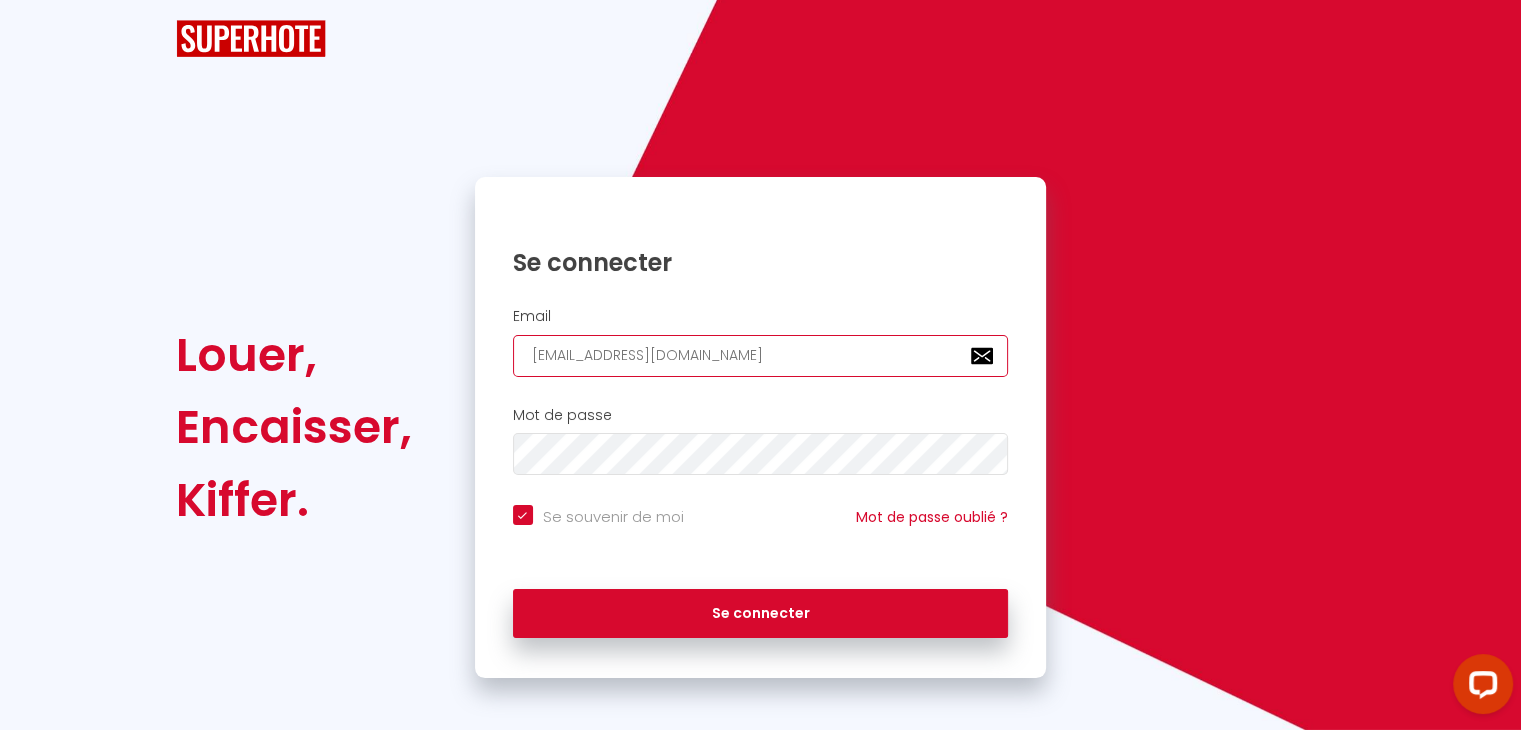 checkbox on "true" 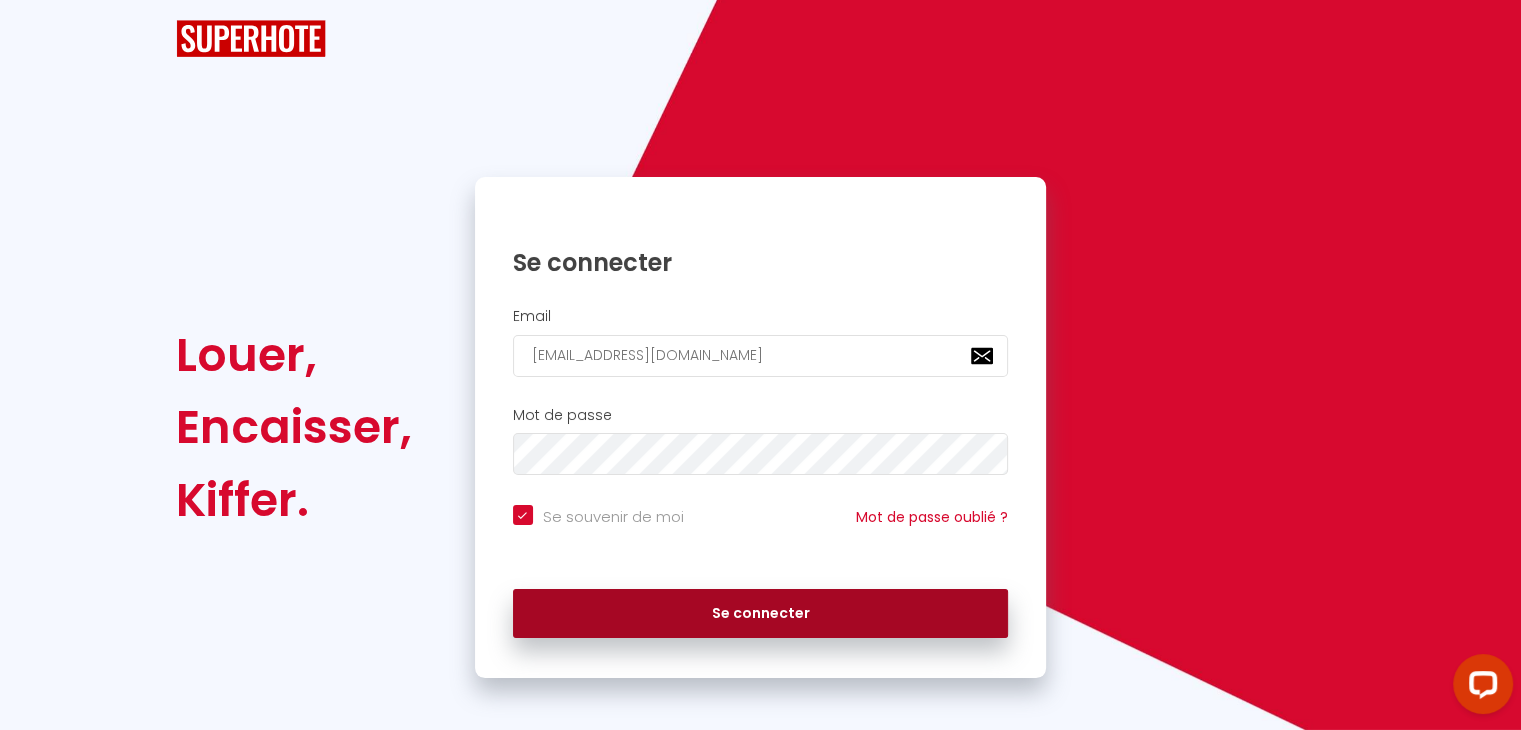 click on "Se connecter" at bounding box center [761, 614] 